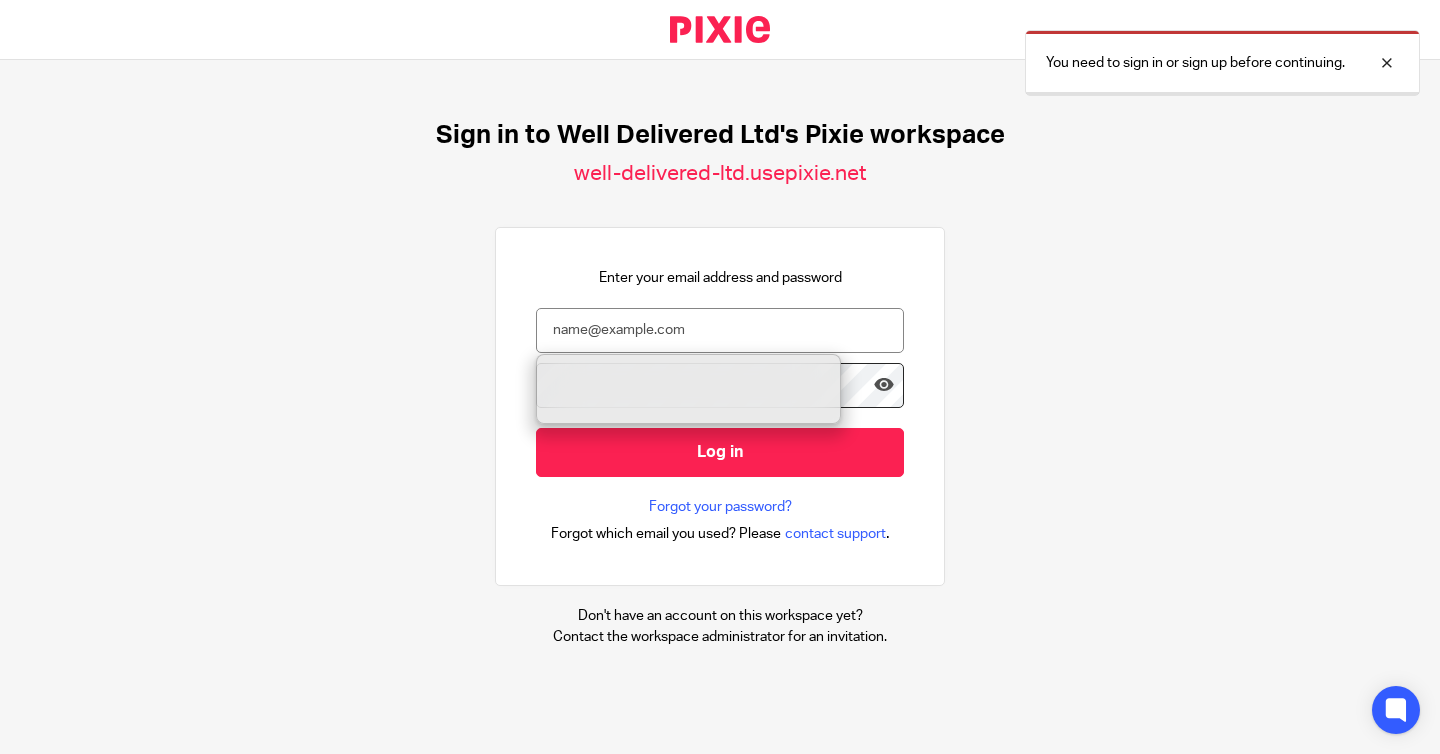 scroll, scrollTop: 0, scrollLeft: 0, axis: both 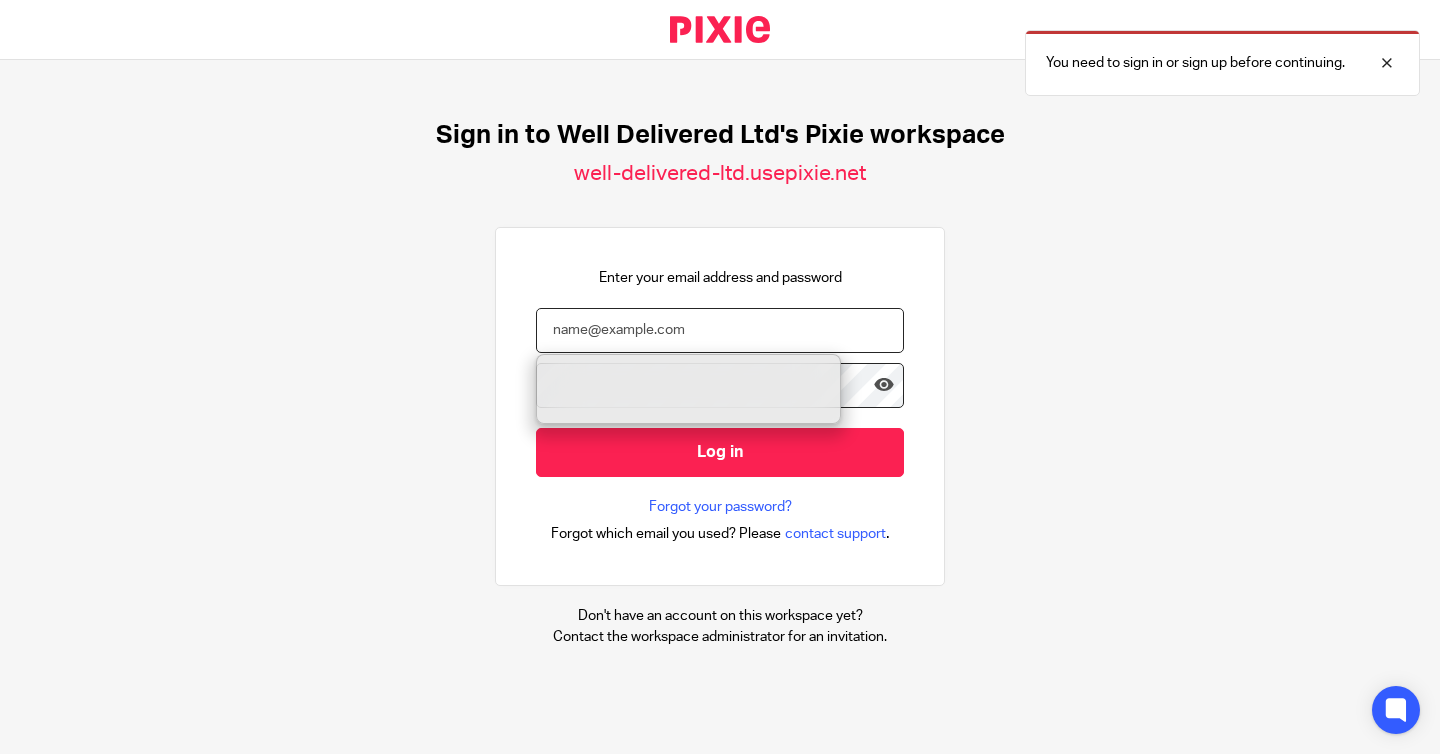 click at bounding box center (720, 330) 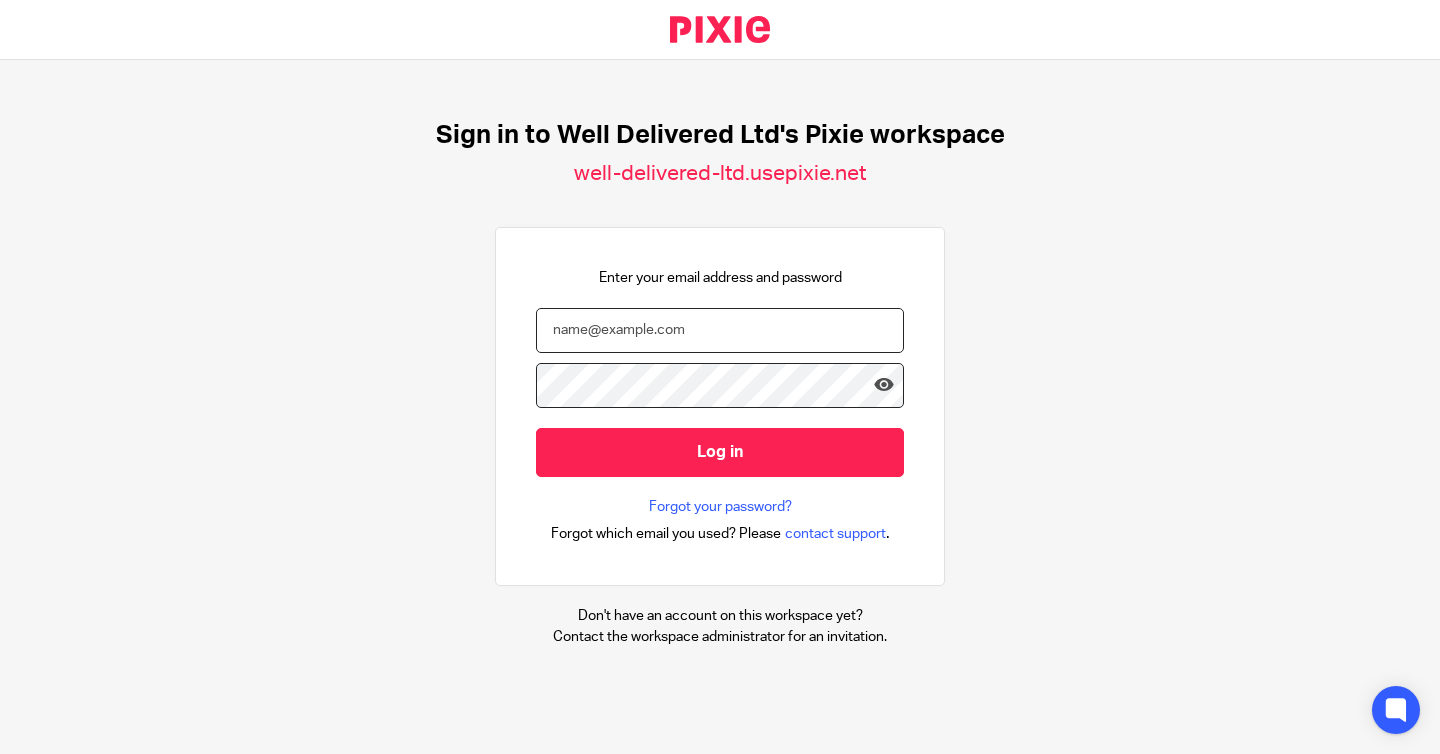 type on "[USERNAME]@[DOMAIN].co.uk" 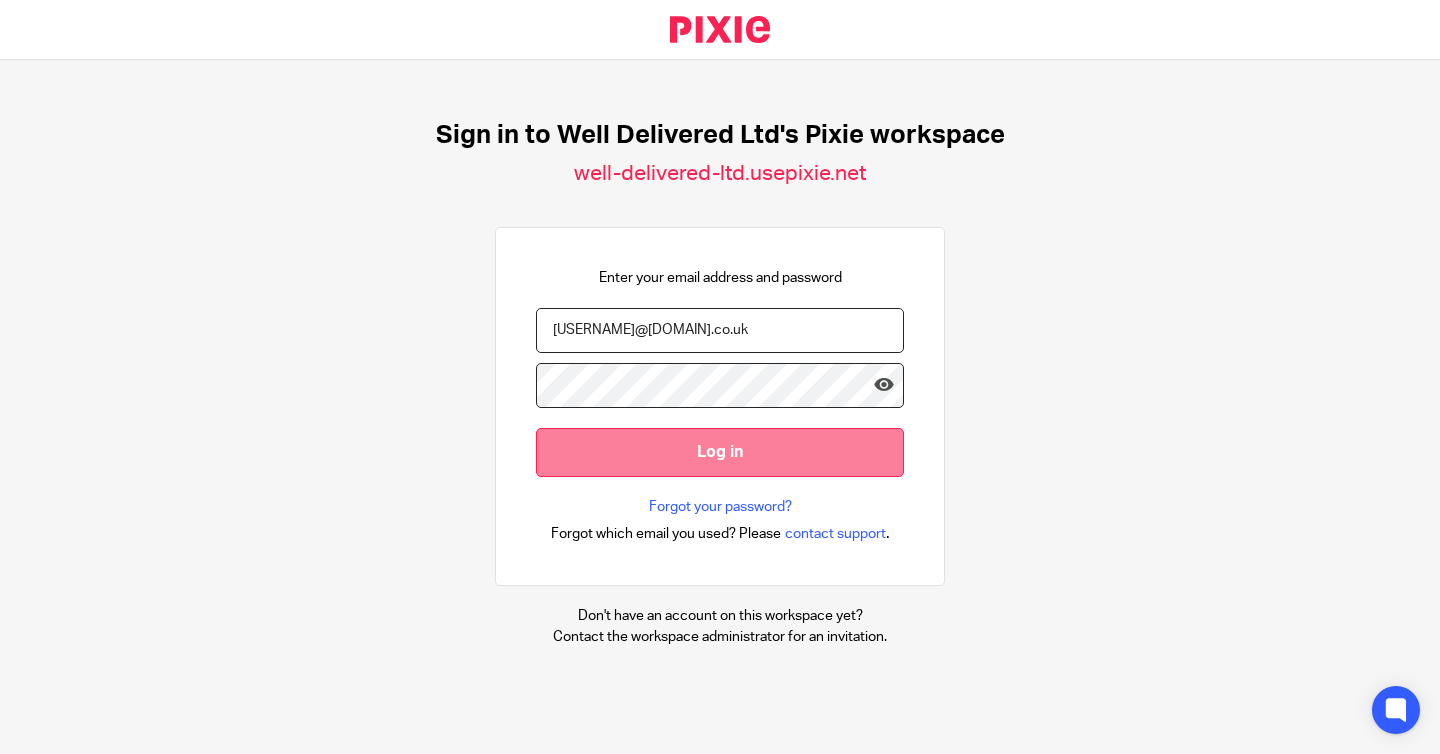 click on "Log in" at bounding box center [720, 452] 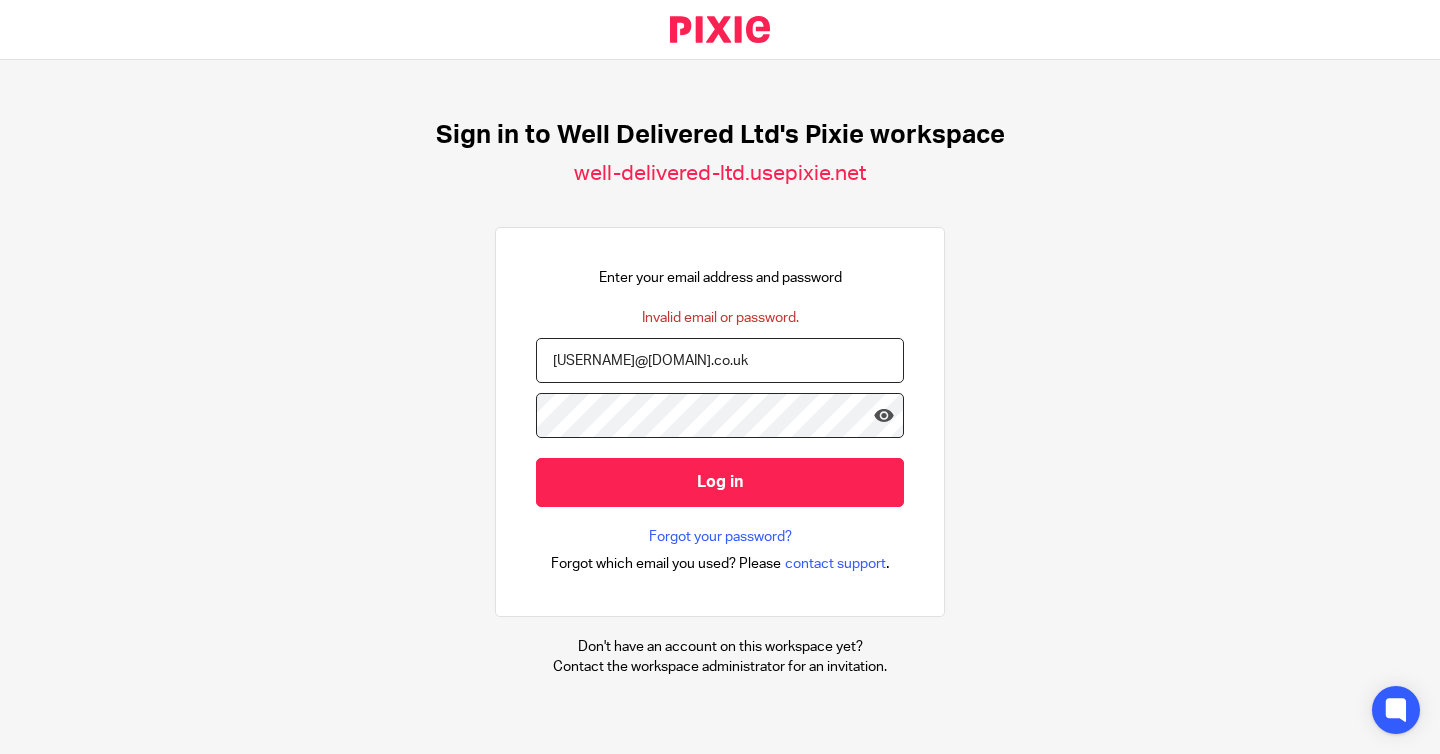 scroll, scrollTop: 0, scrollLeft: 0, axis: both 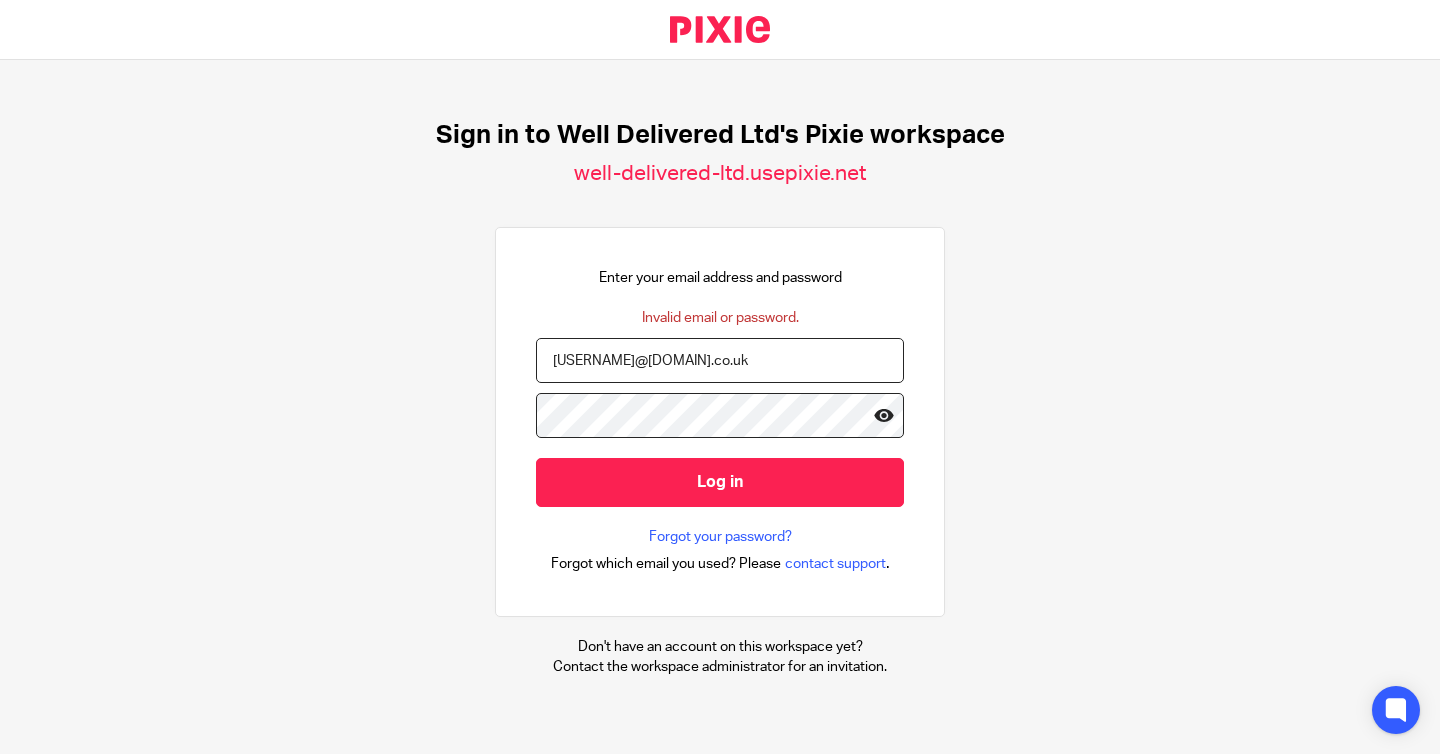 click at bounding box center [884, 415] 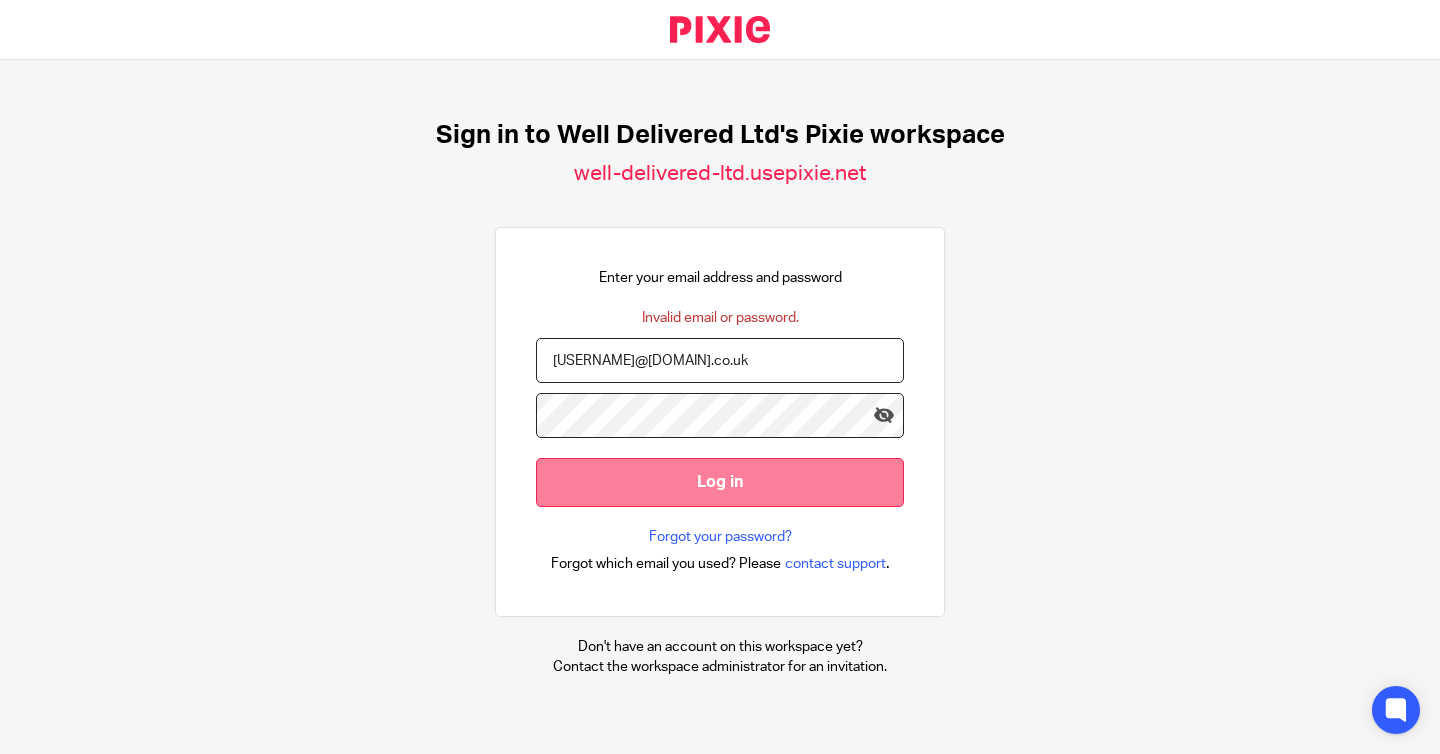 click on "Log in" at bounding box center [720, 482] 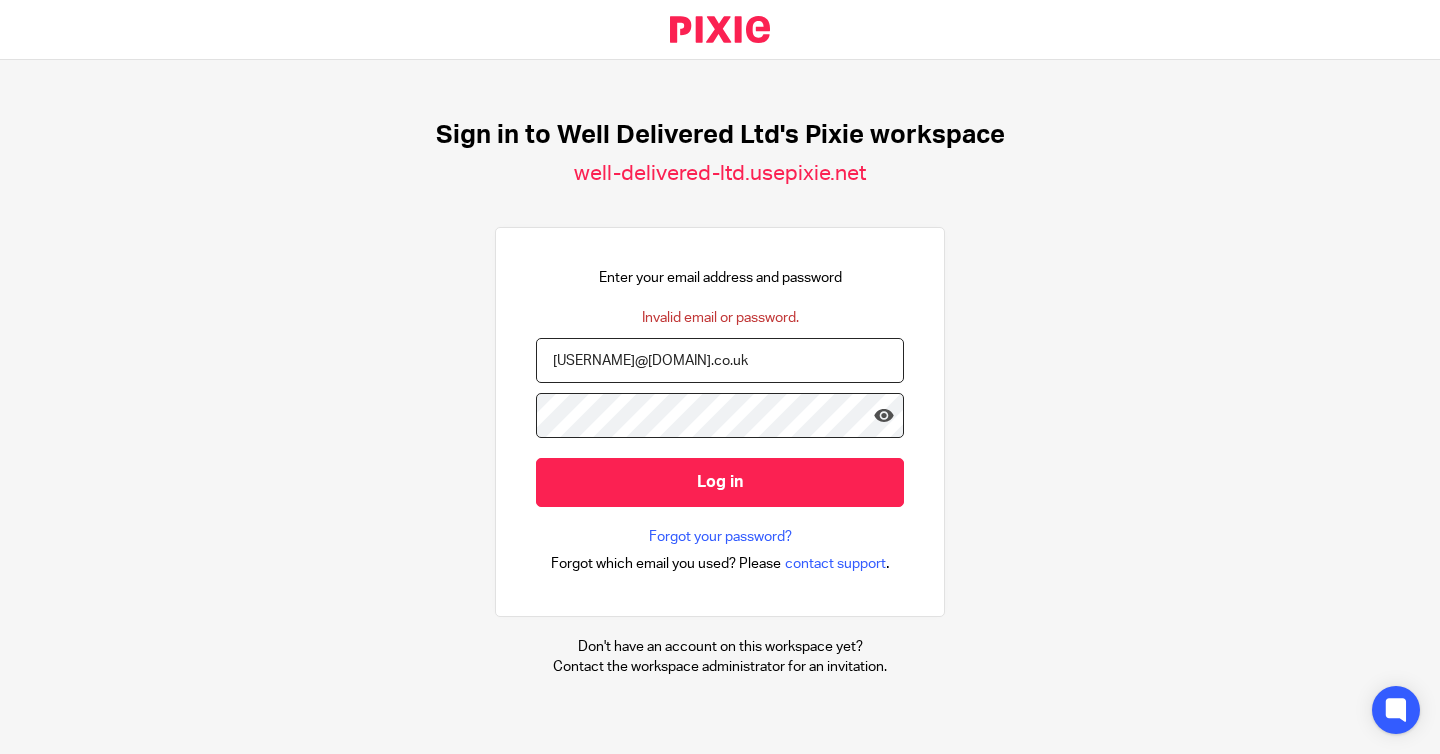 scroll, scrollTop: 0, scrollLeft: 0, axis: both 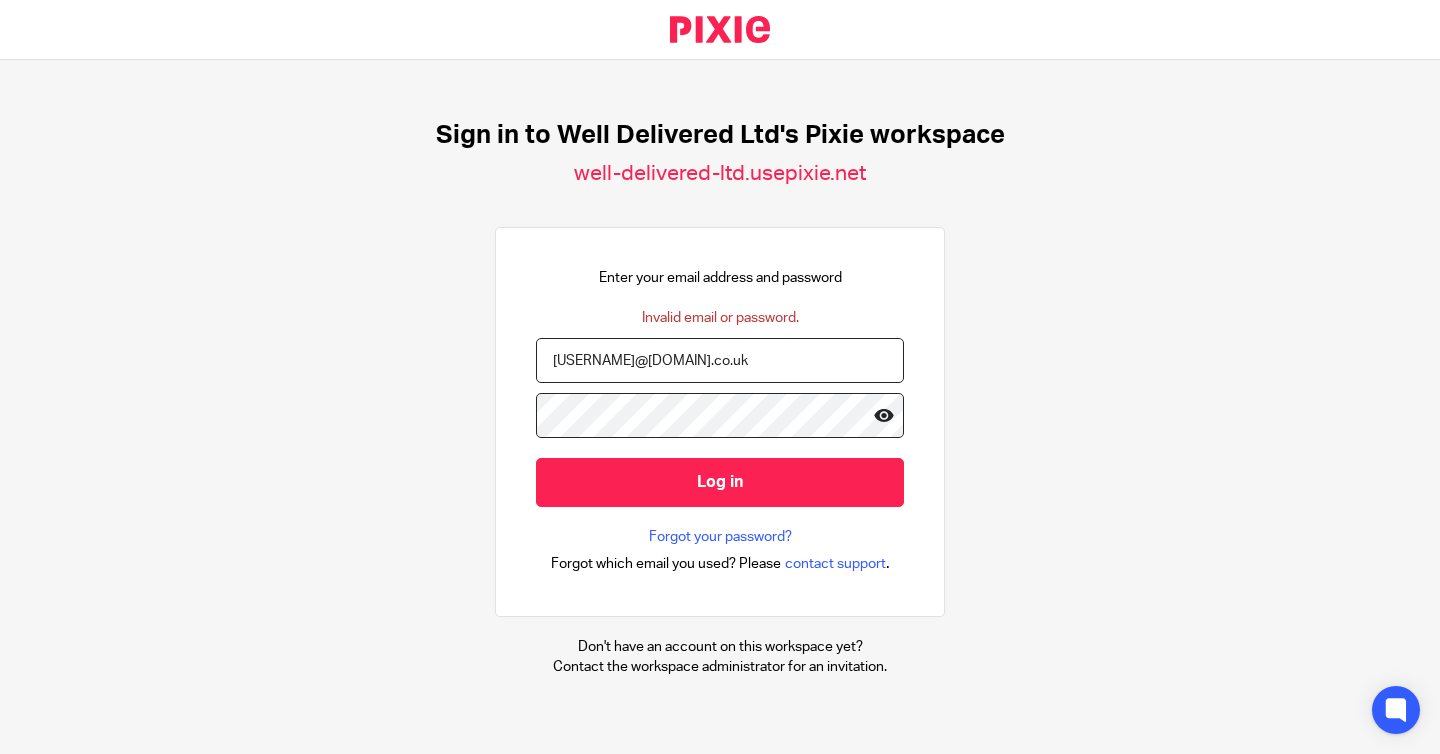 click at bounding box center [884, 415] 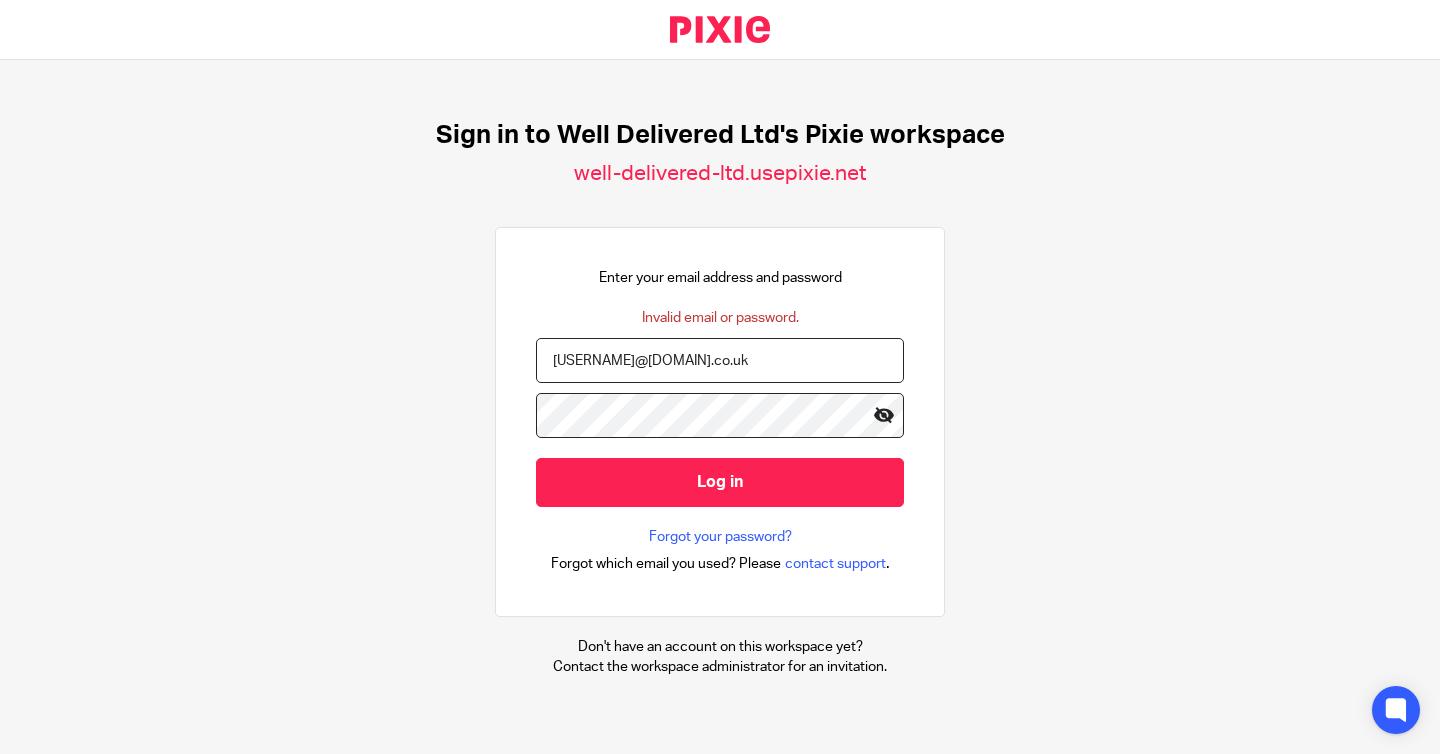 click at bounding box center (884, 415) 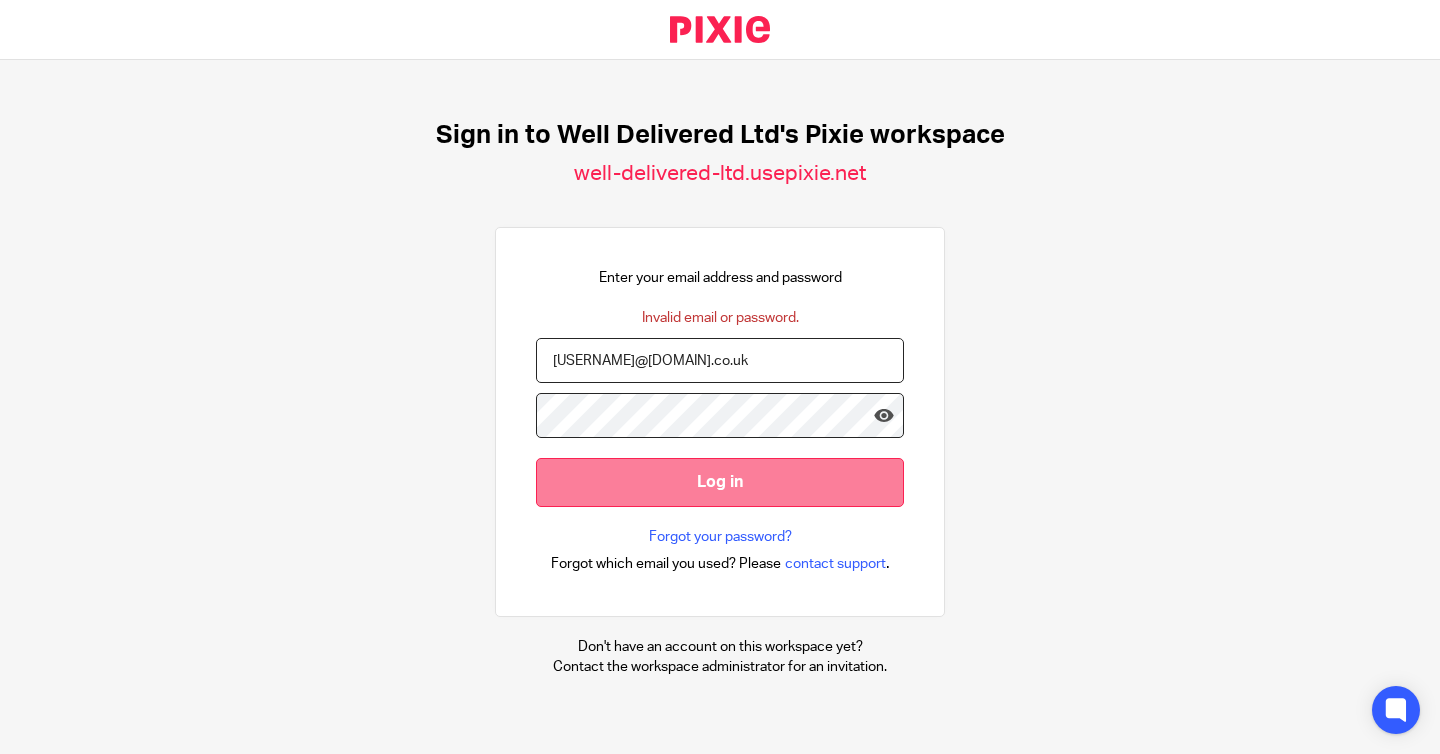click on "Log in" at bounding box center [720, 482] 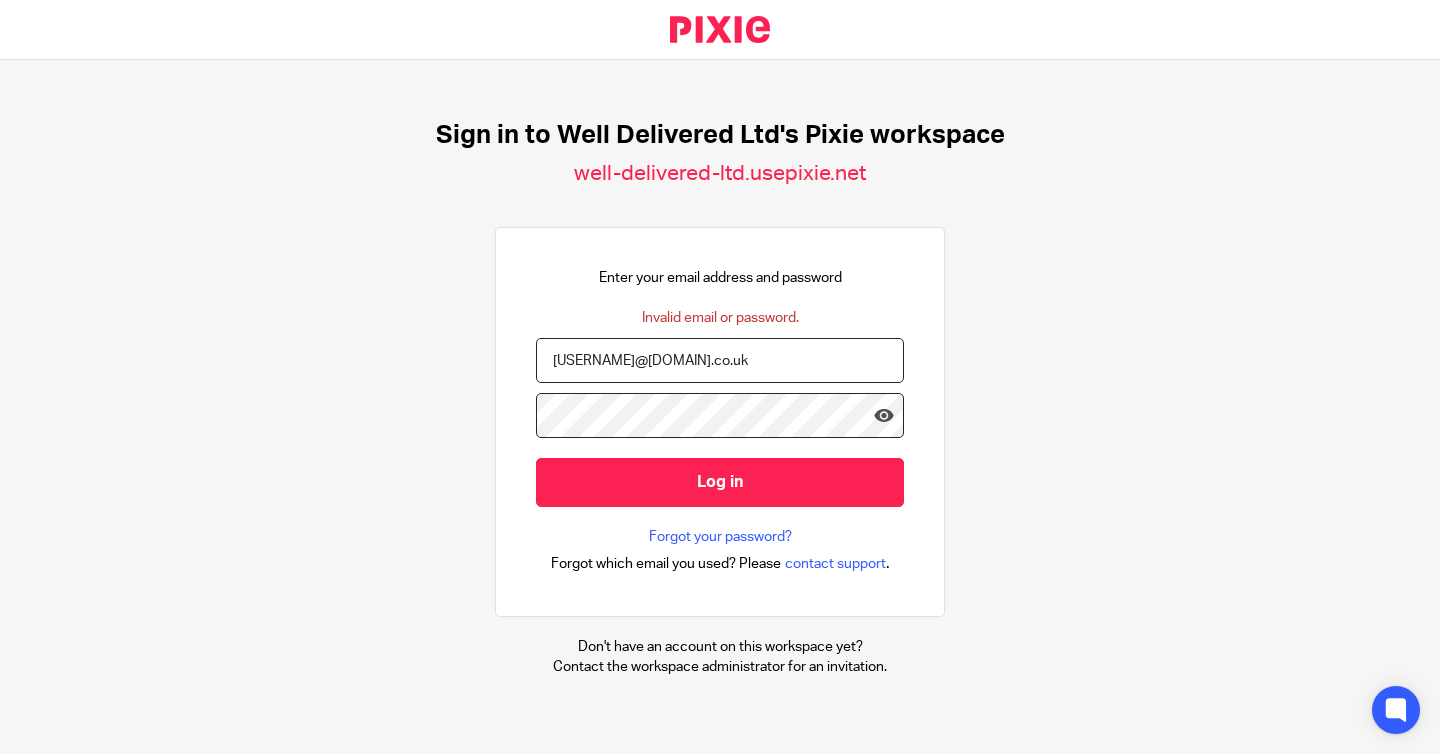 scroll, scrollTop: 0, scrollLeft: 0, axis: both 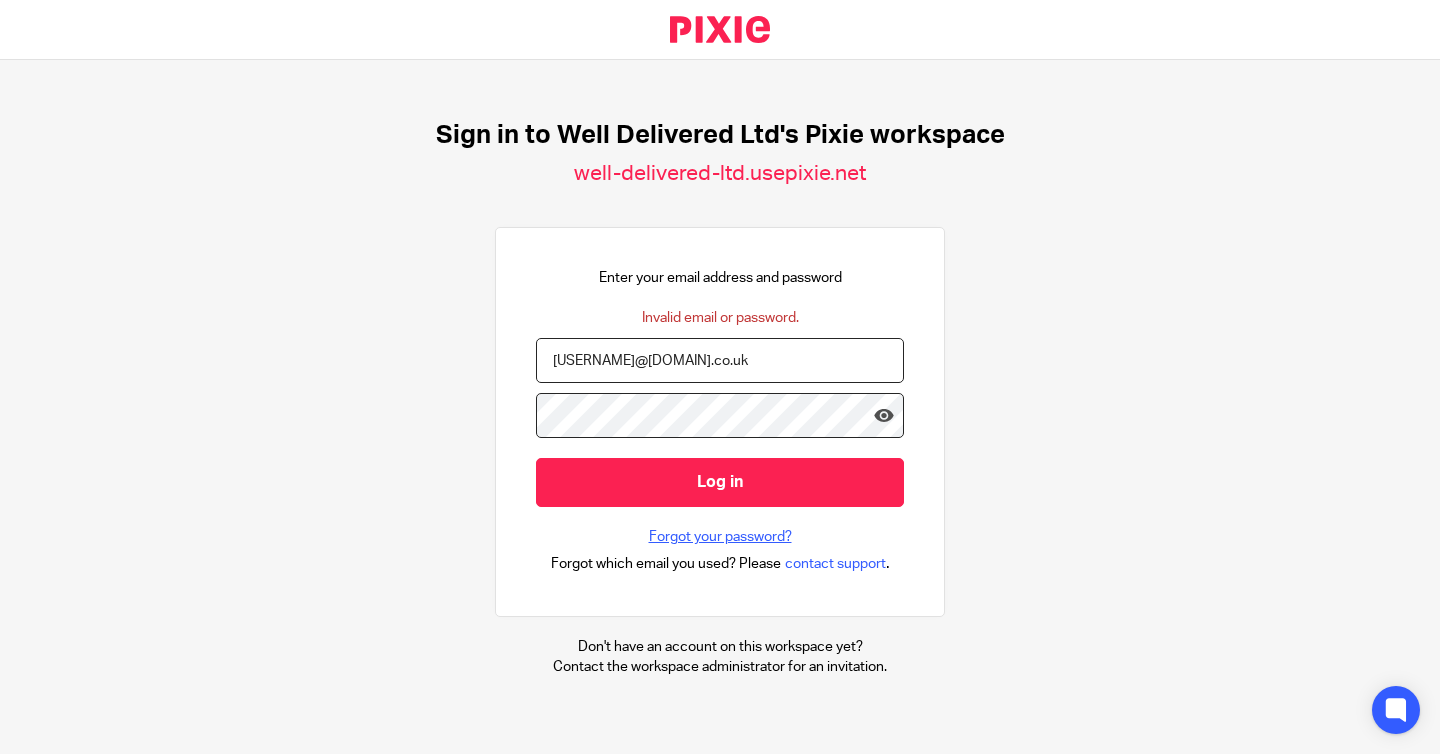 click on "Forgot your password?" at bounding box center [720, 537] 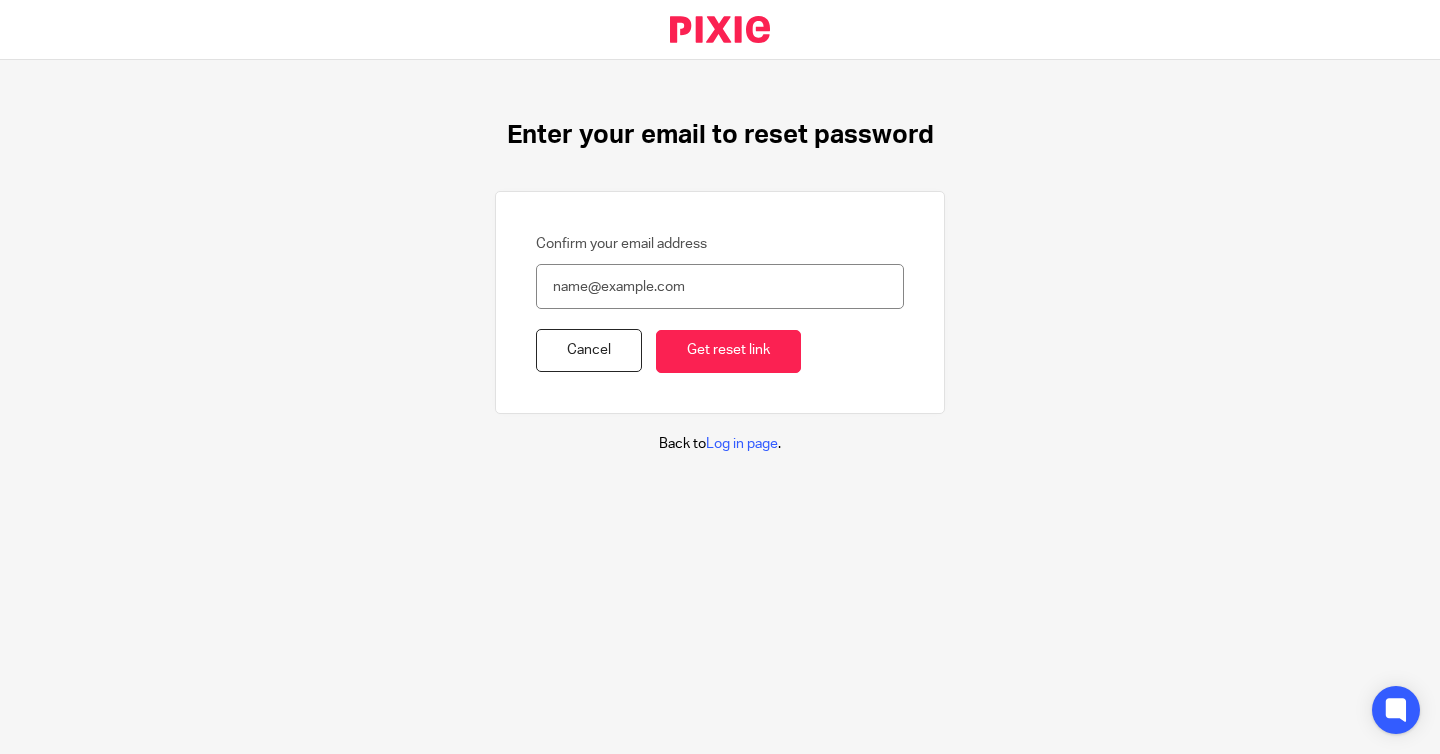 scroll, scrollTop: 0, scrollLeft: 0, axis: both 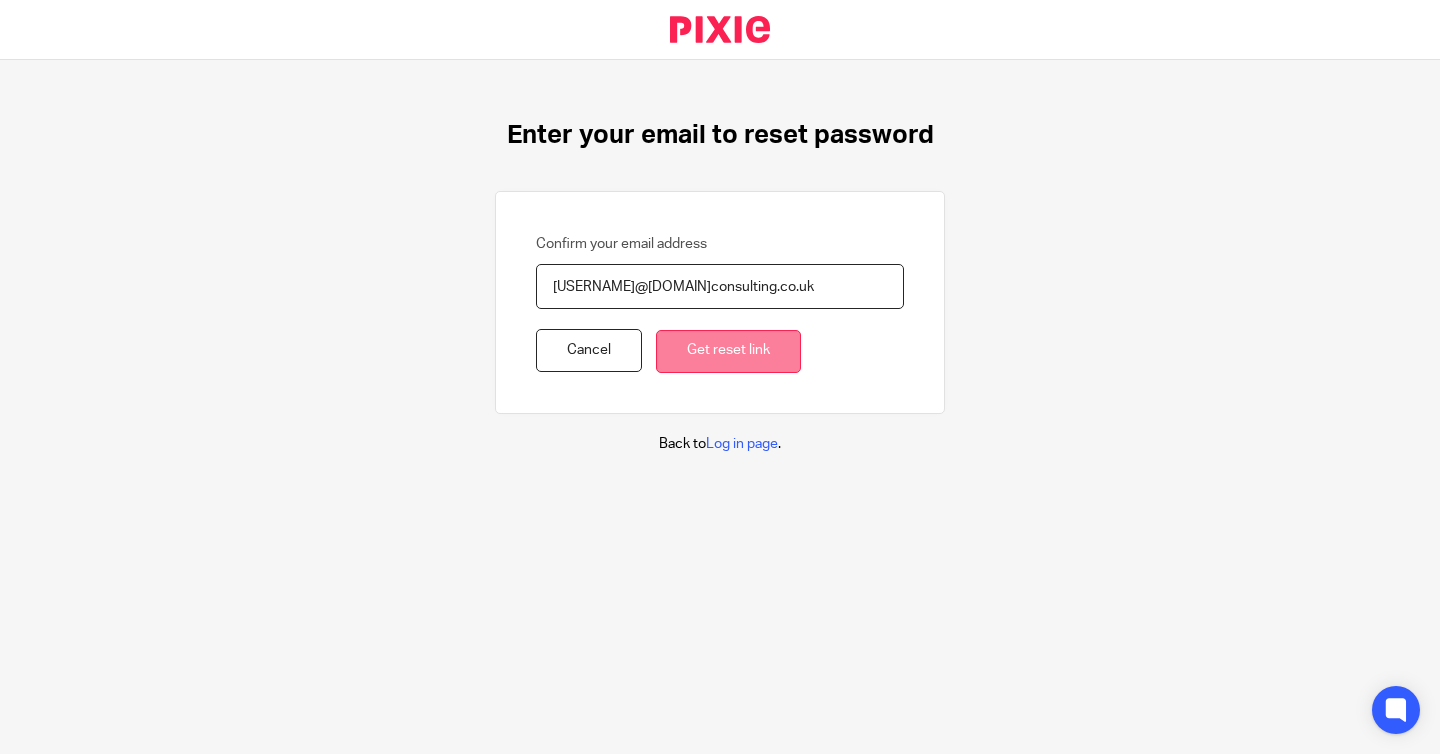 type on "[USERNAME]@[DOMAIN]consulting.co.uk" 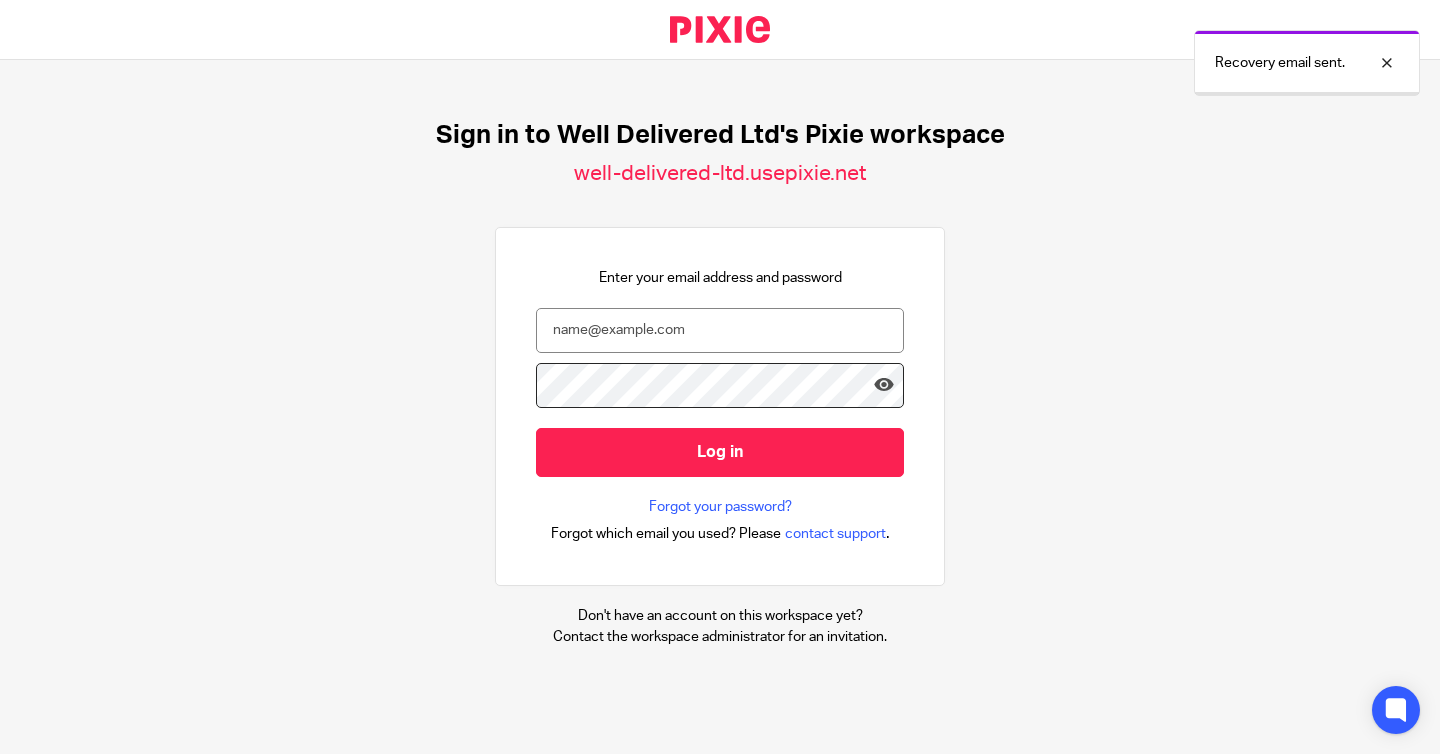 scroll, scrollTop: 0, scrollLeft: 0, axis: both 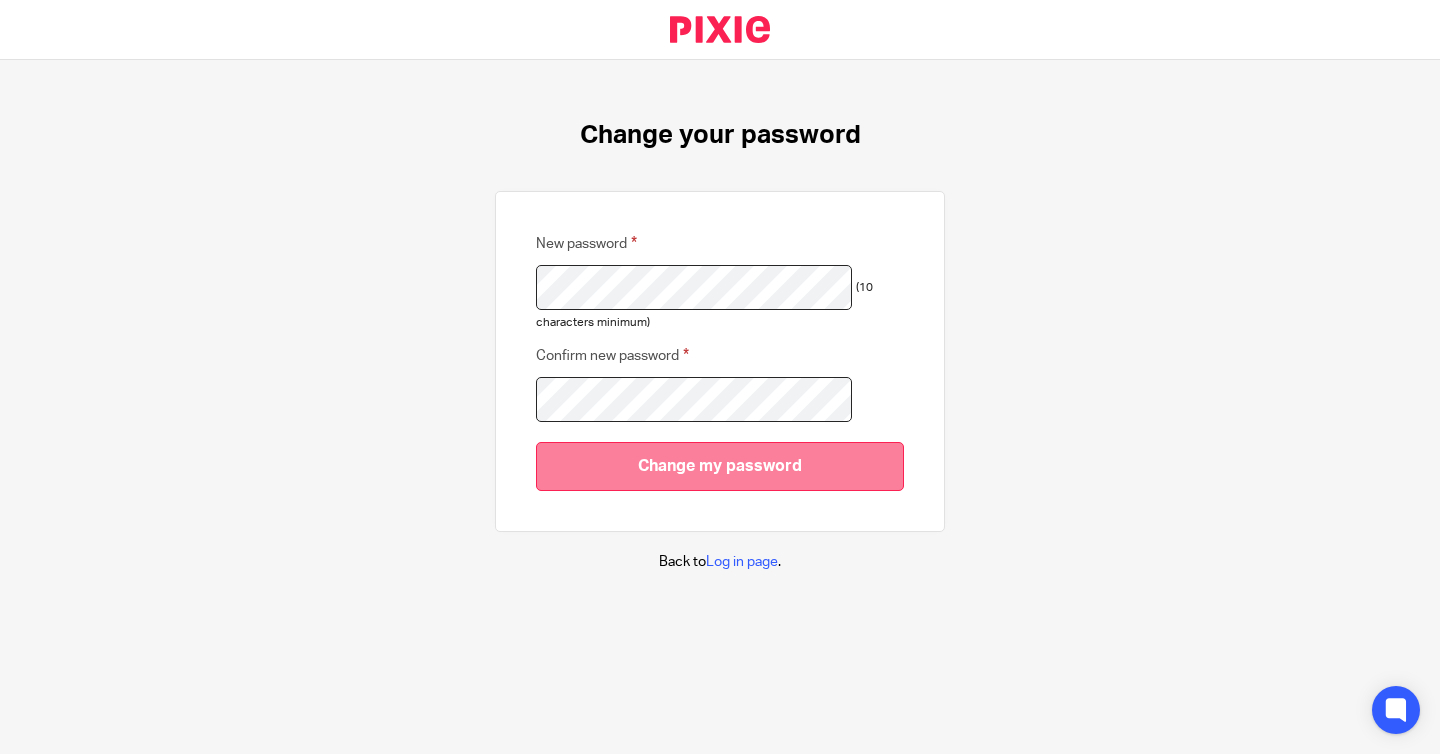 click on "Change my password" at bounding box center (720, 466) 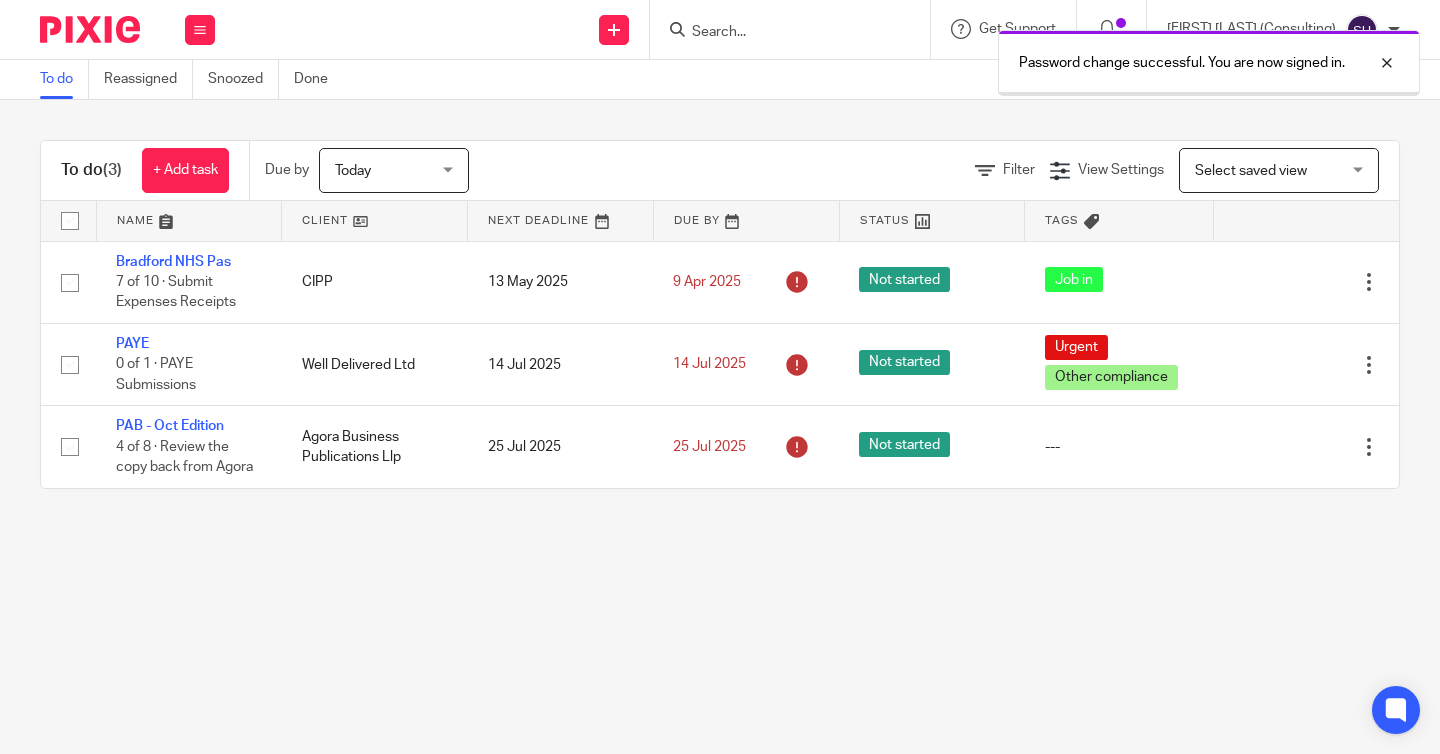 scroll, scrollTop: 0, scrollLeft: 0, axis: both 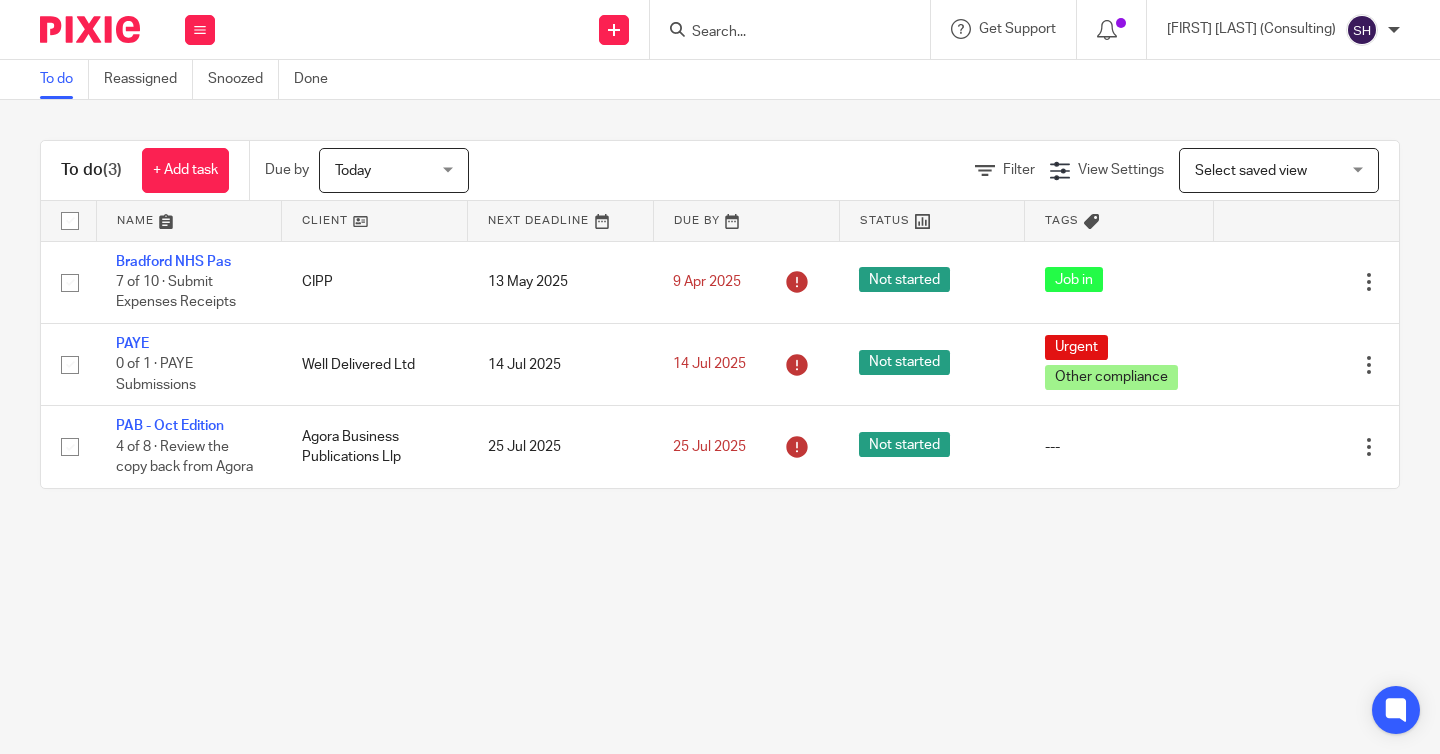 click on "Today
Today" at bounding box center [394, 170] 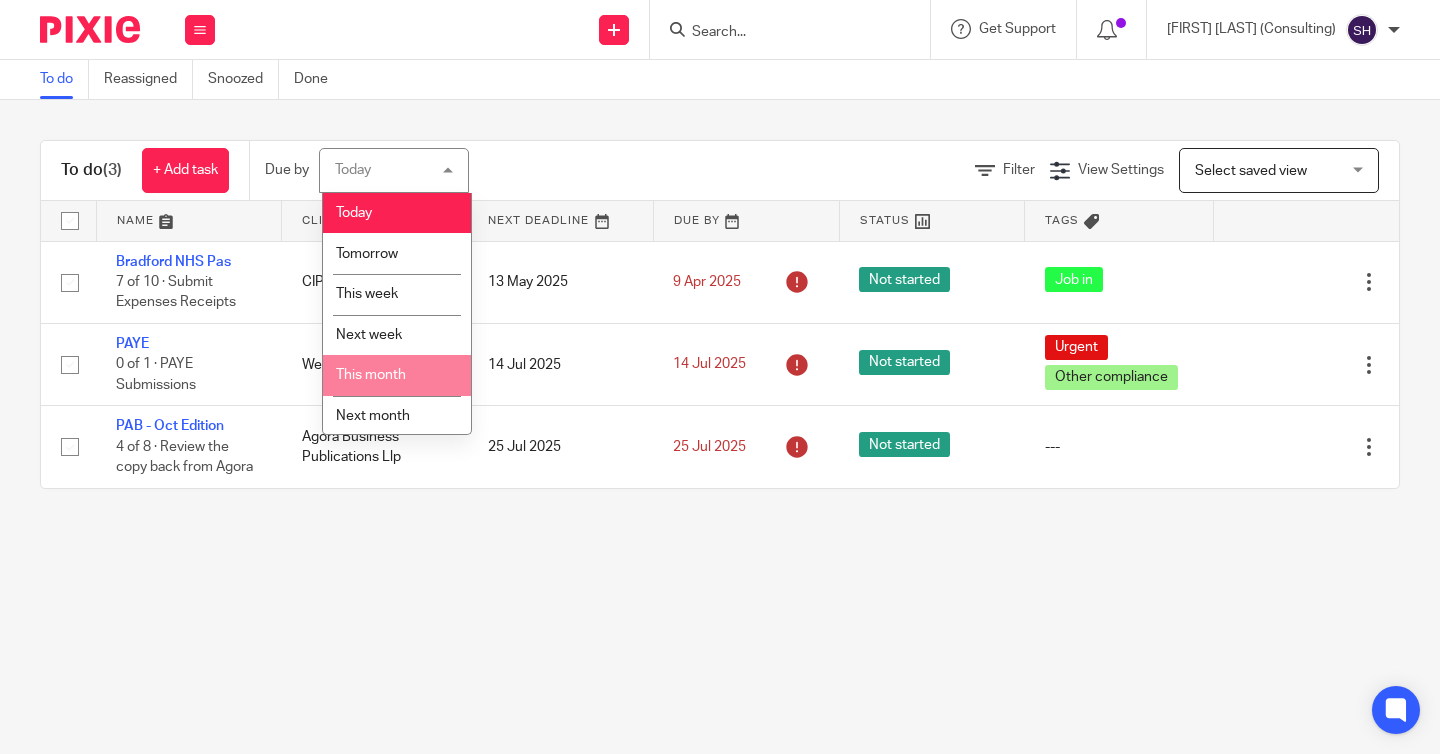 scroll, scrollTop: 49, scrollLeft: 0, axis: vertical 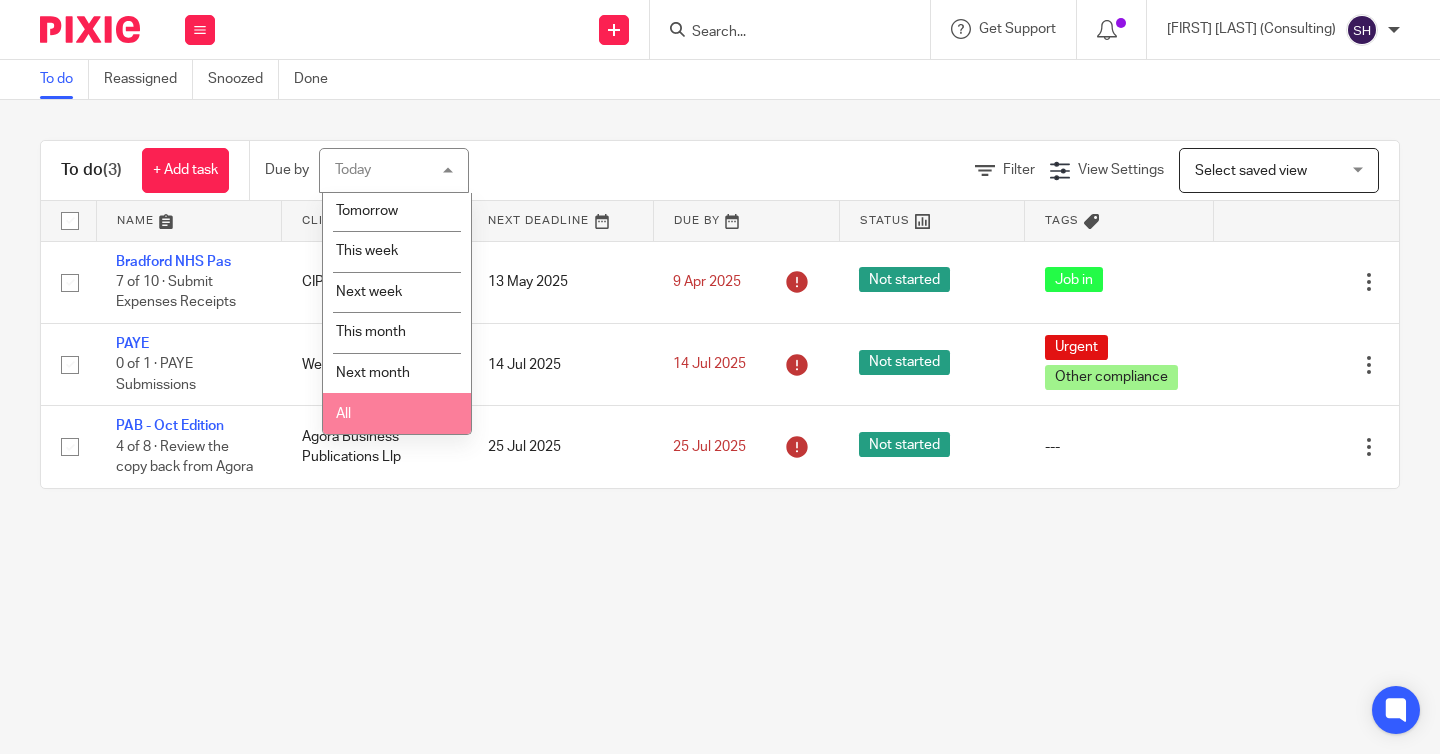 click on "All" at bounding box center [397, 413] 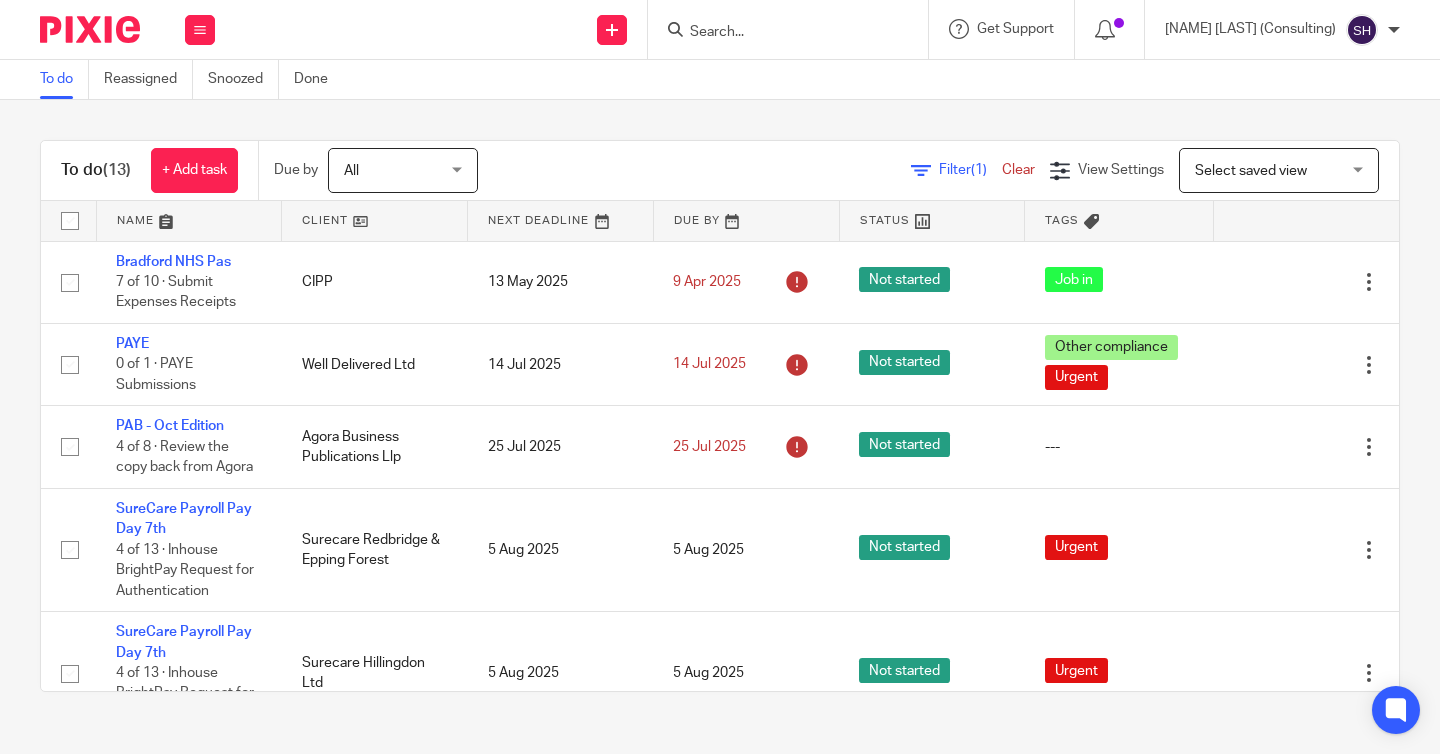 scroll, scrollTop: 0, scrollLeft: 0, axis: both 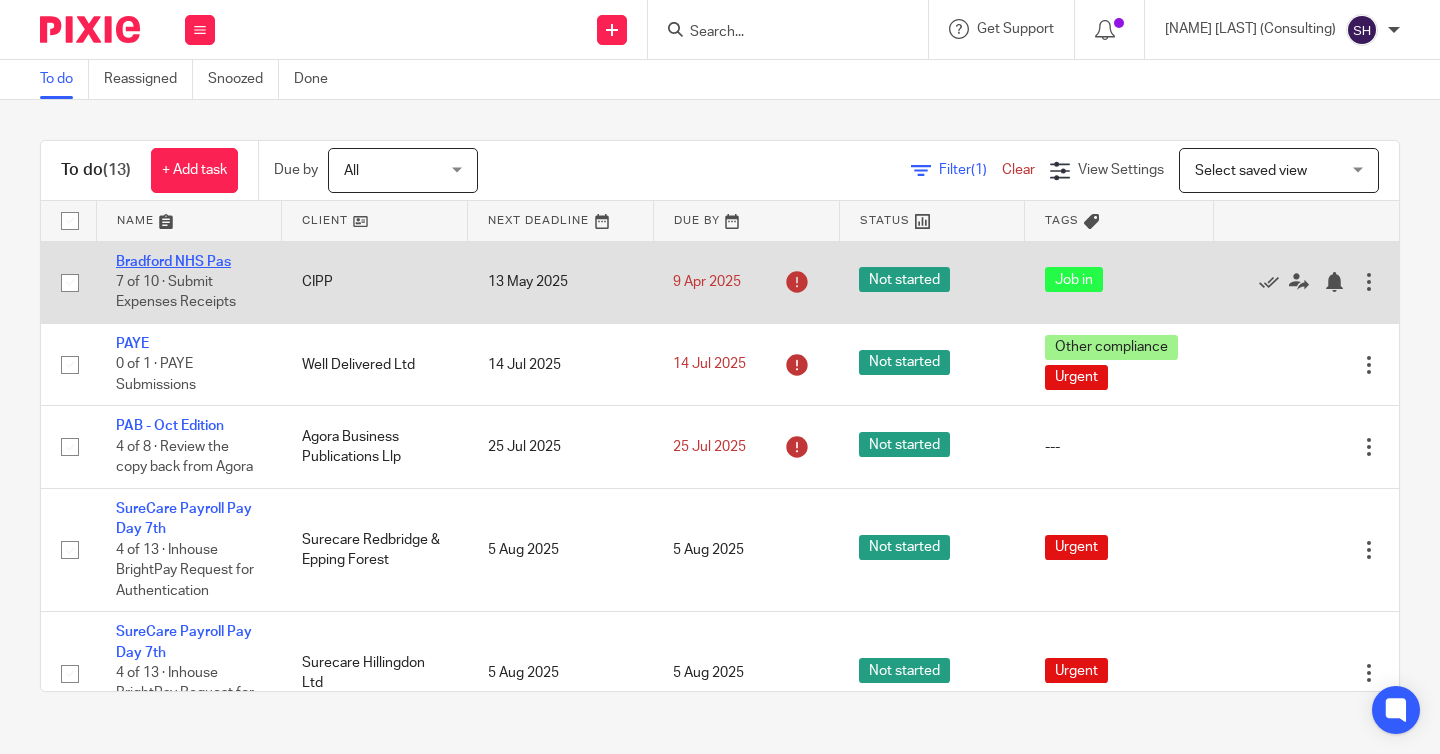 click on "Bradford NHS Pas" at bounding box center [173, 262] 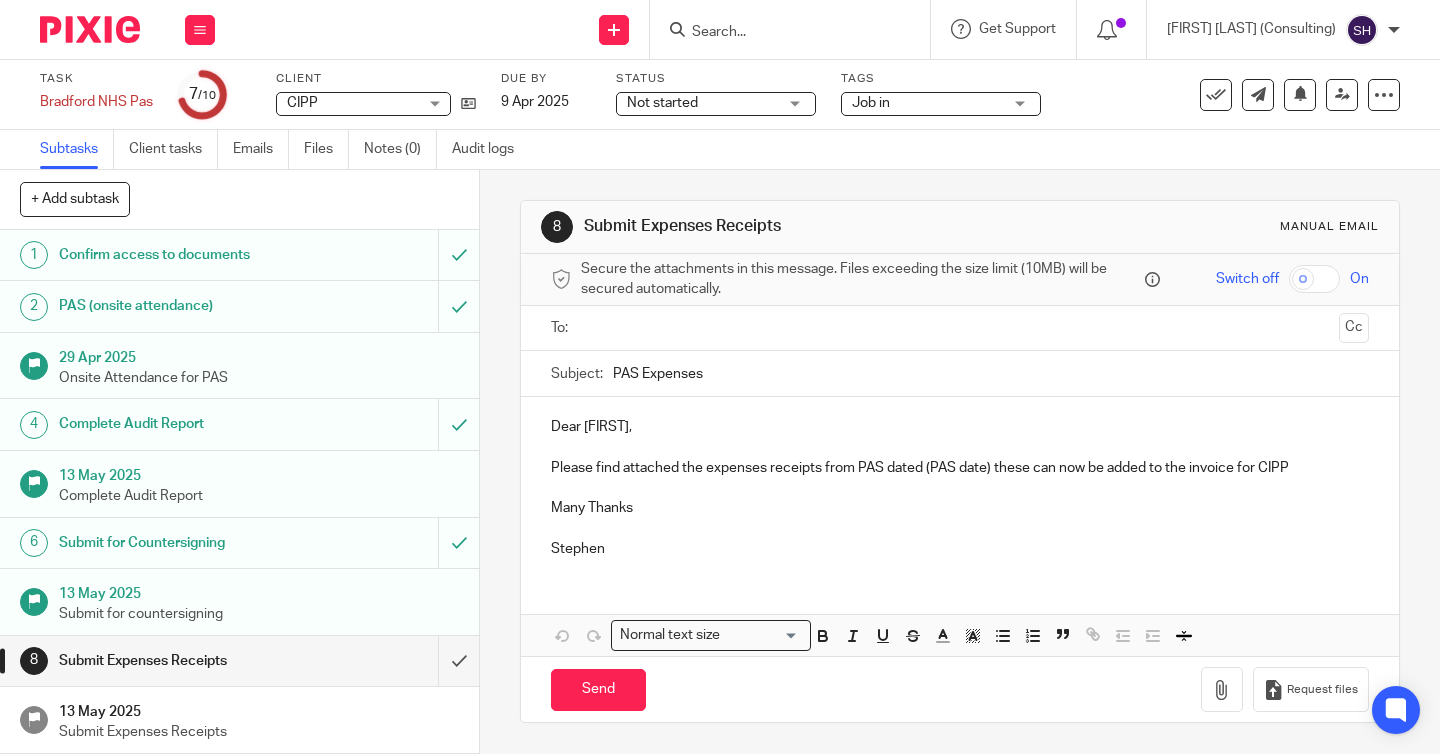 scroll, scrollTop: 0, scrollLeft: 0, axis: both 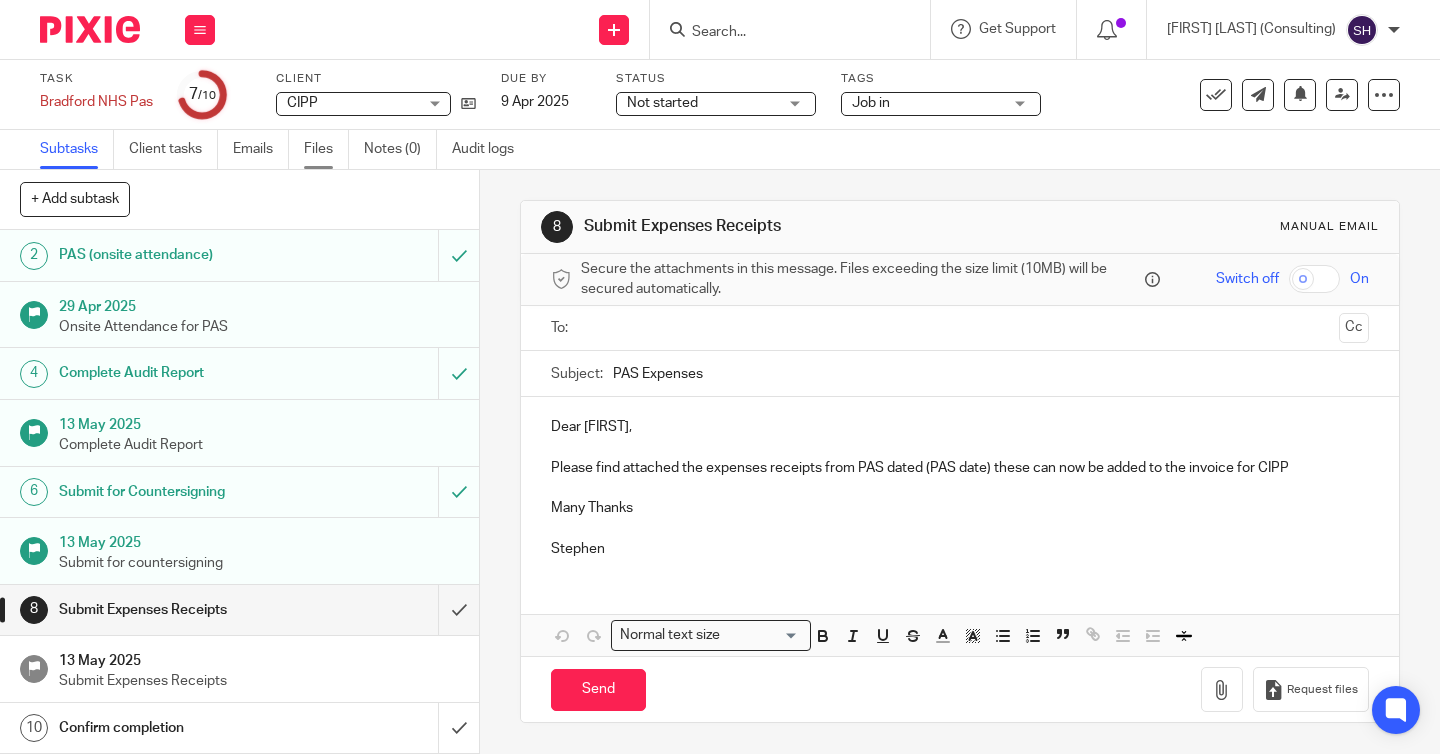 click on "Files" at bounding box center [326, 149] 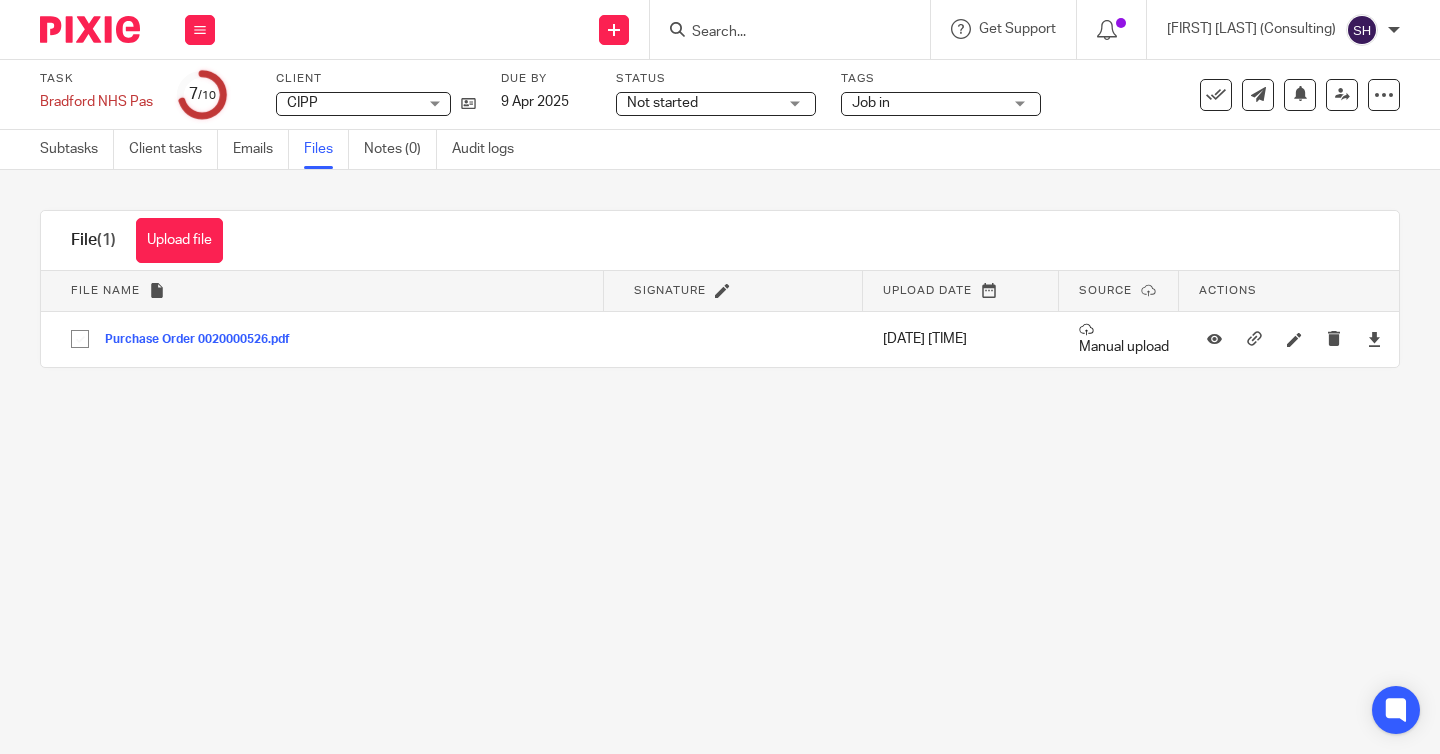 scroll, scrollTop: 0, scrollLeft: 0, axis: both 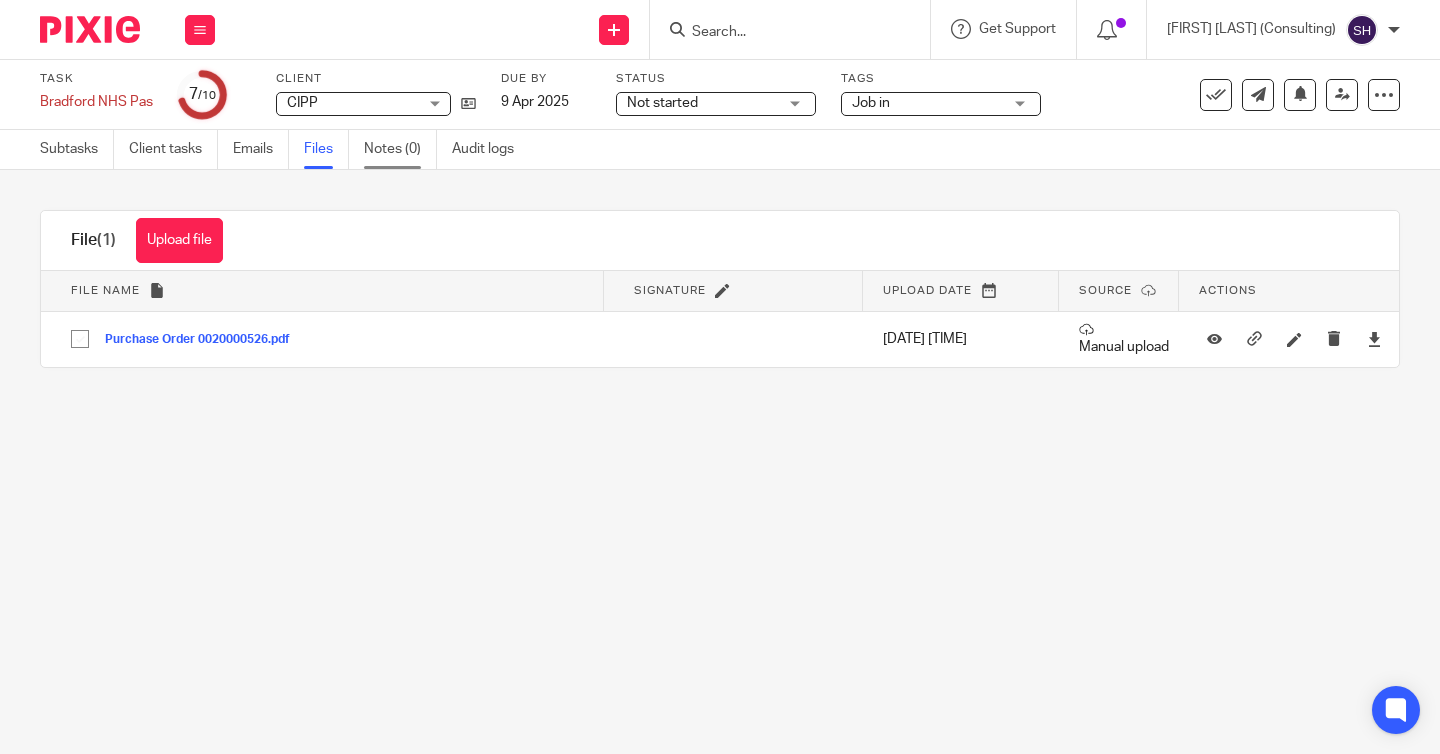click on "Notes (0)" at bounding box center [400, 149] 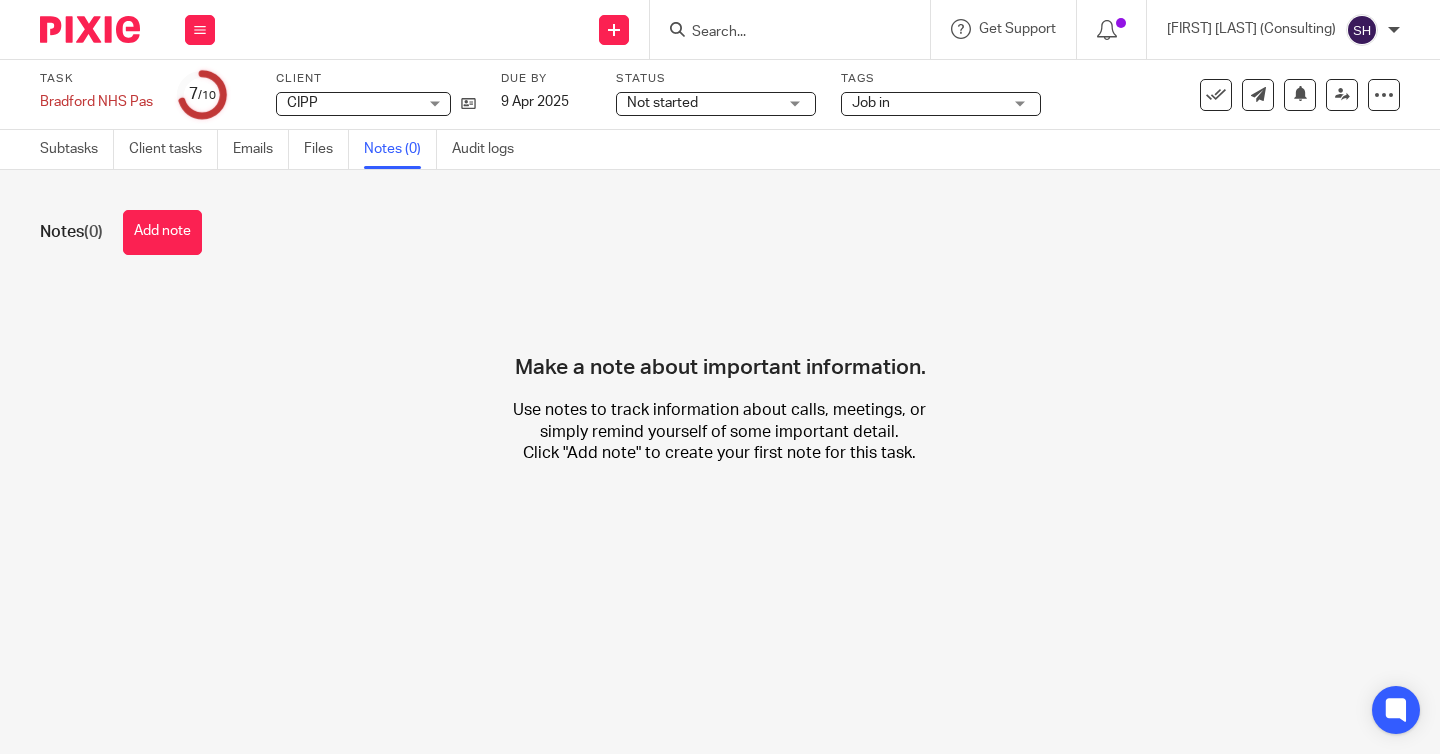 scroll, scrollTop: 0, scrollLeft: 0, axis: both 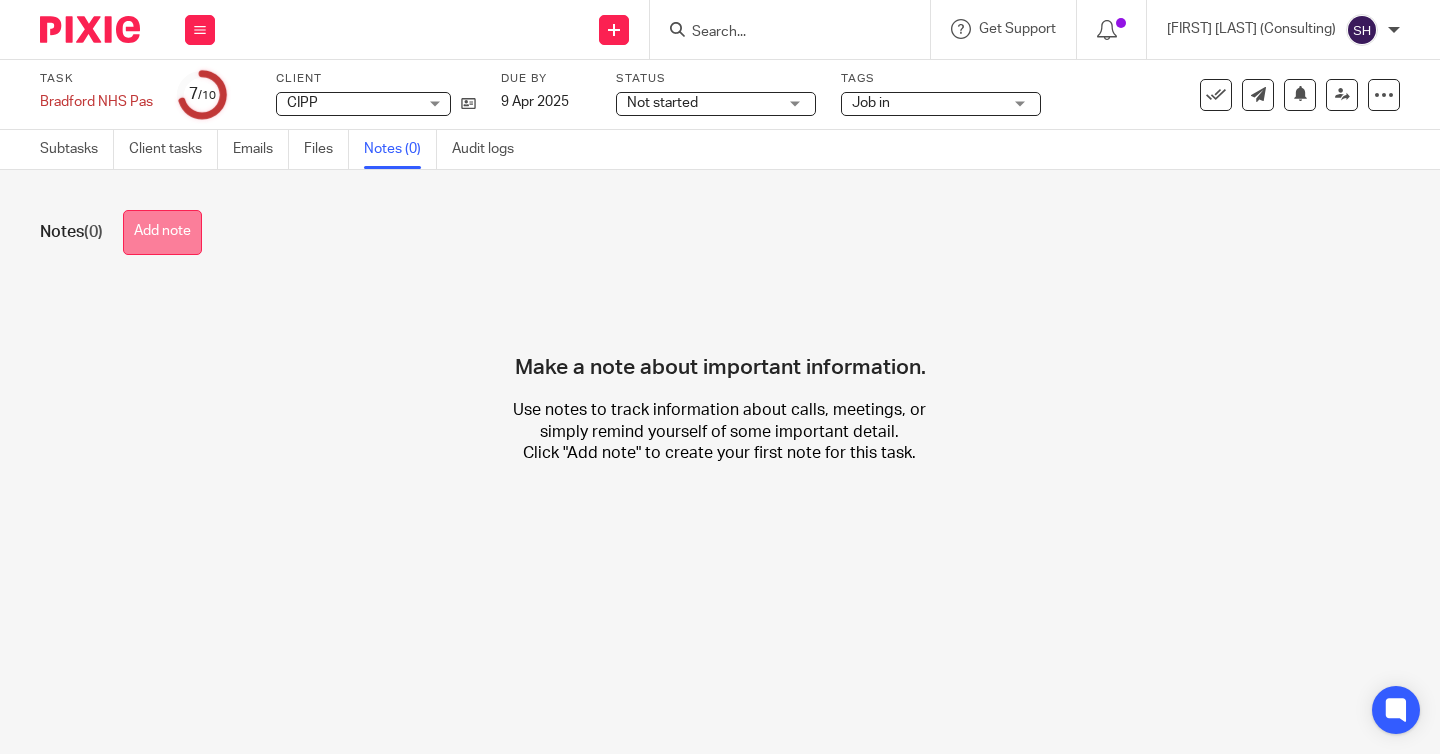 click on "Add note" at bounding box center [162, 232] 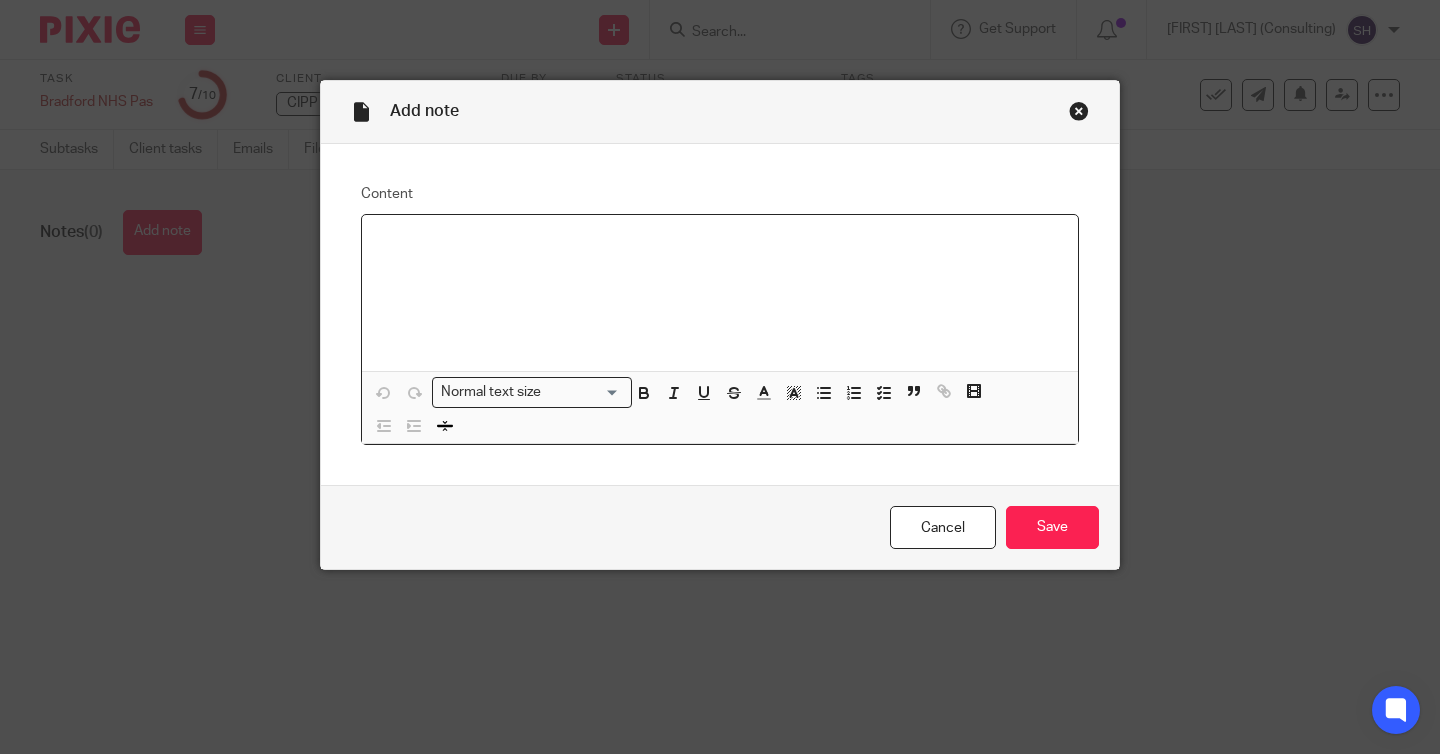 type 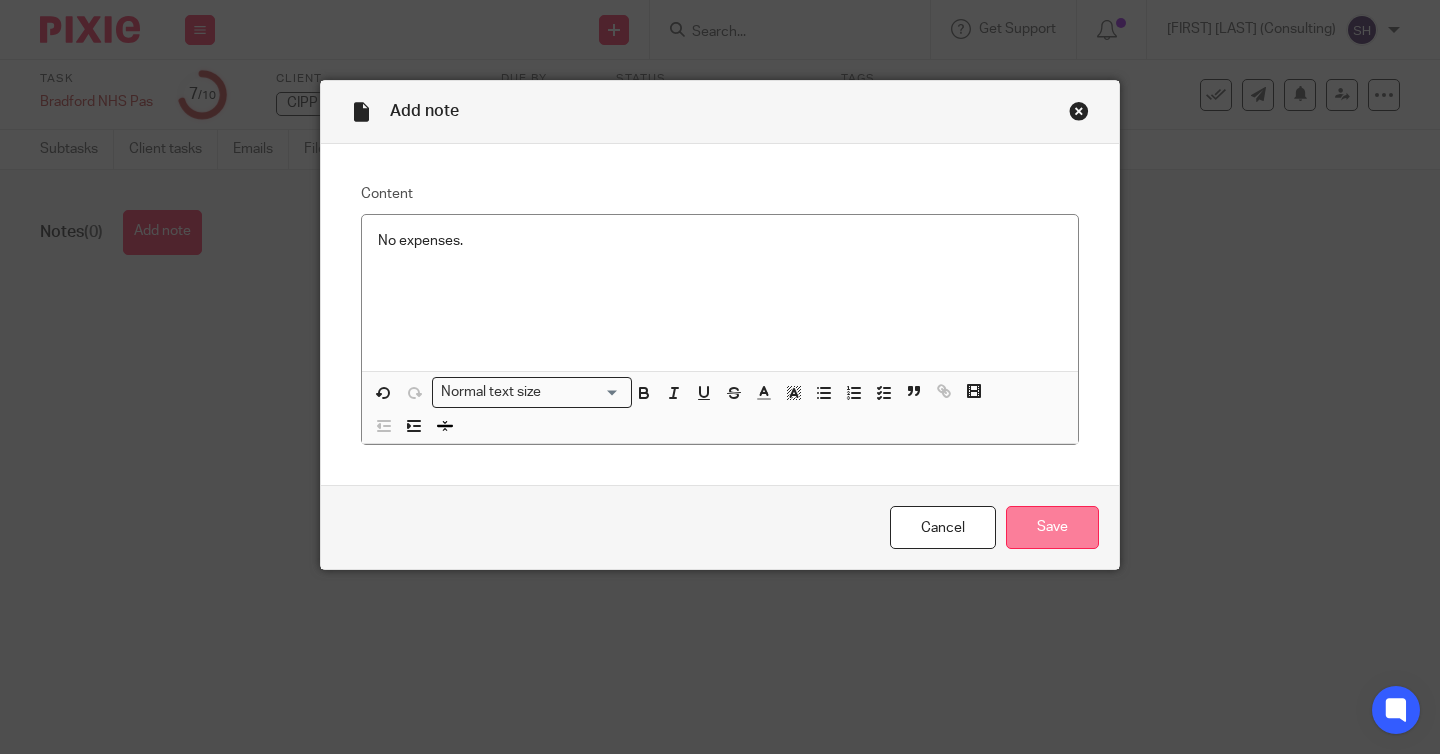 click on "Save" at bounding box center (1052, 527) 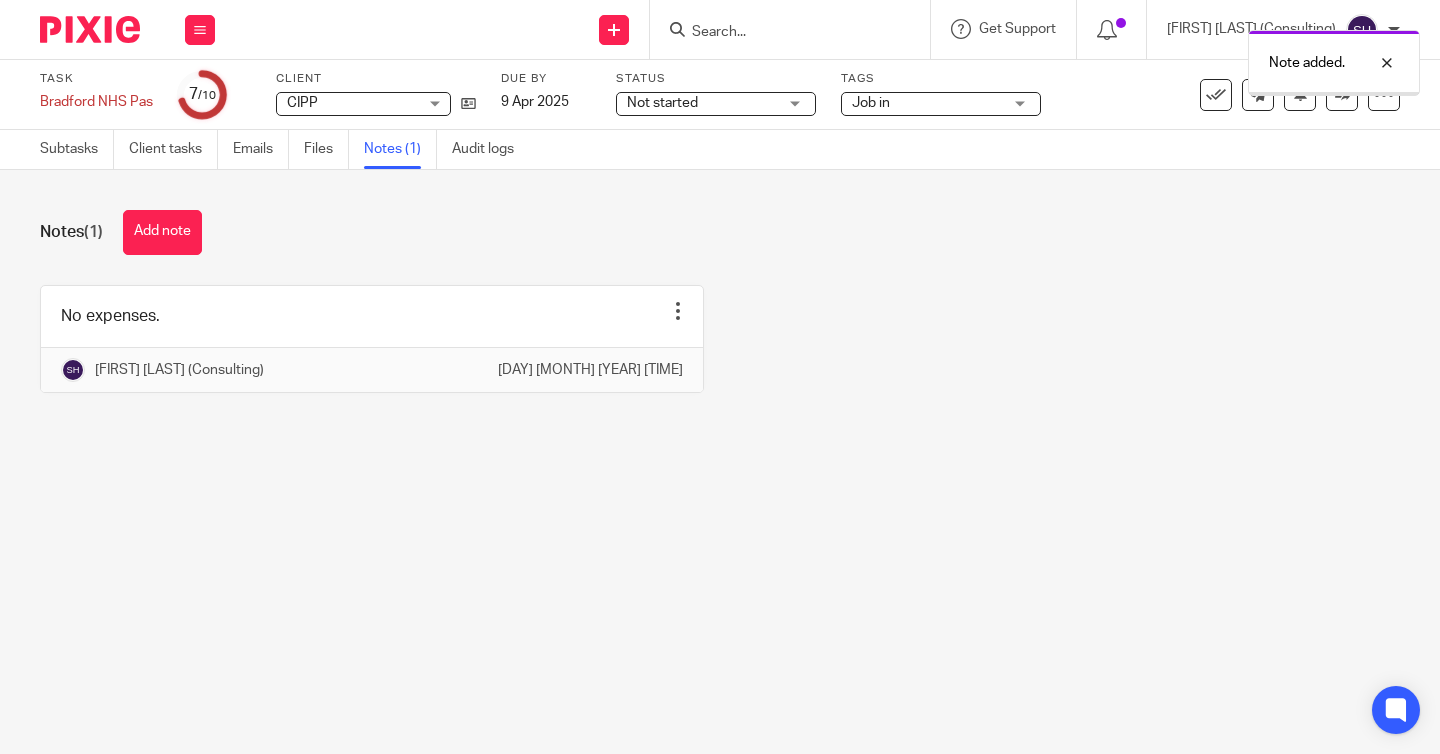 scroll, scrollTop: 0, scrollLeft: 0, axis: both 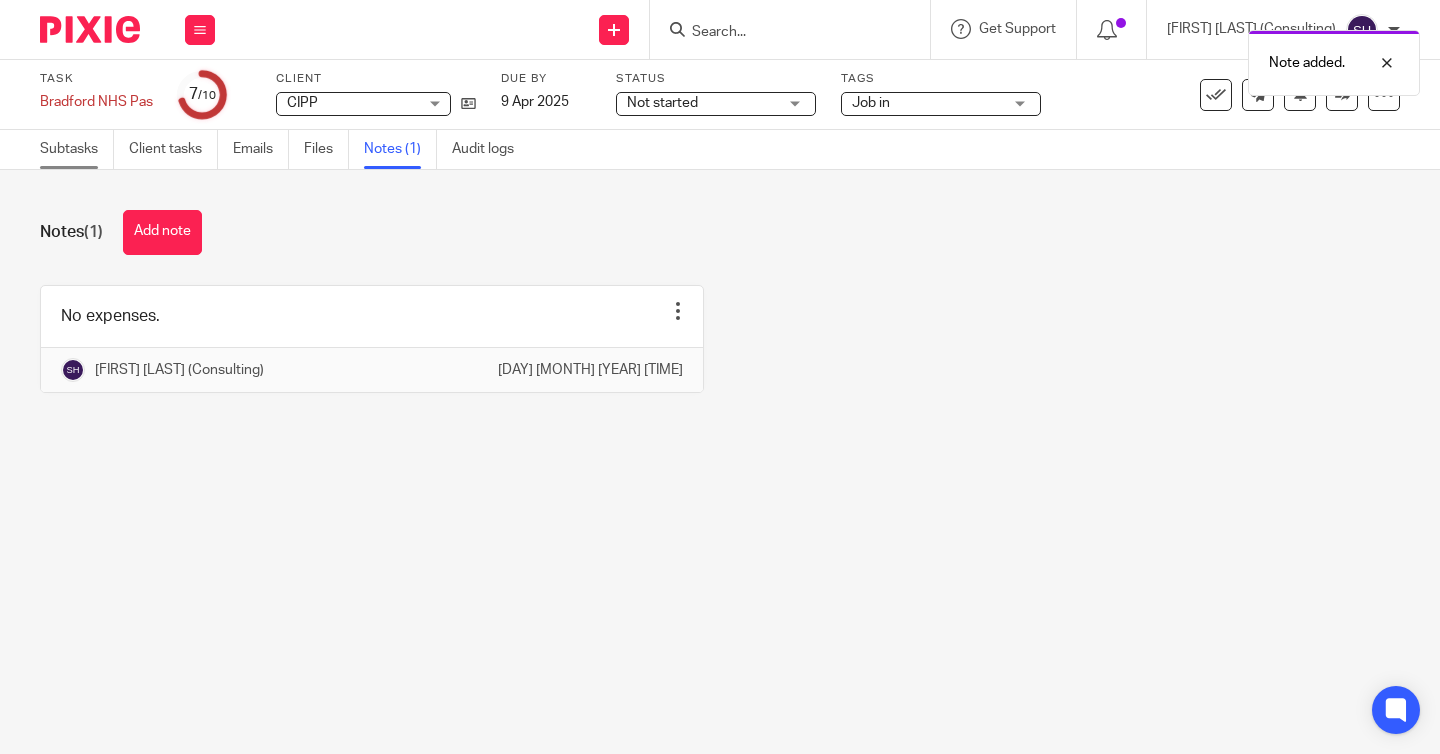 click on "Subtasks" at bounding box center (77, 149) 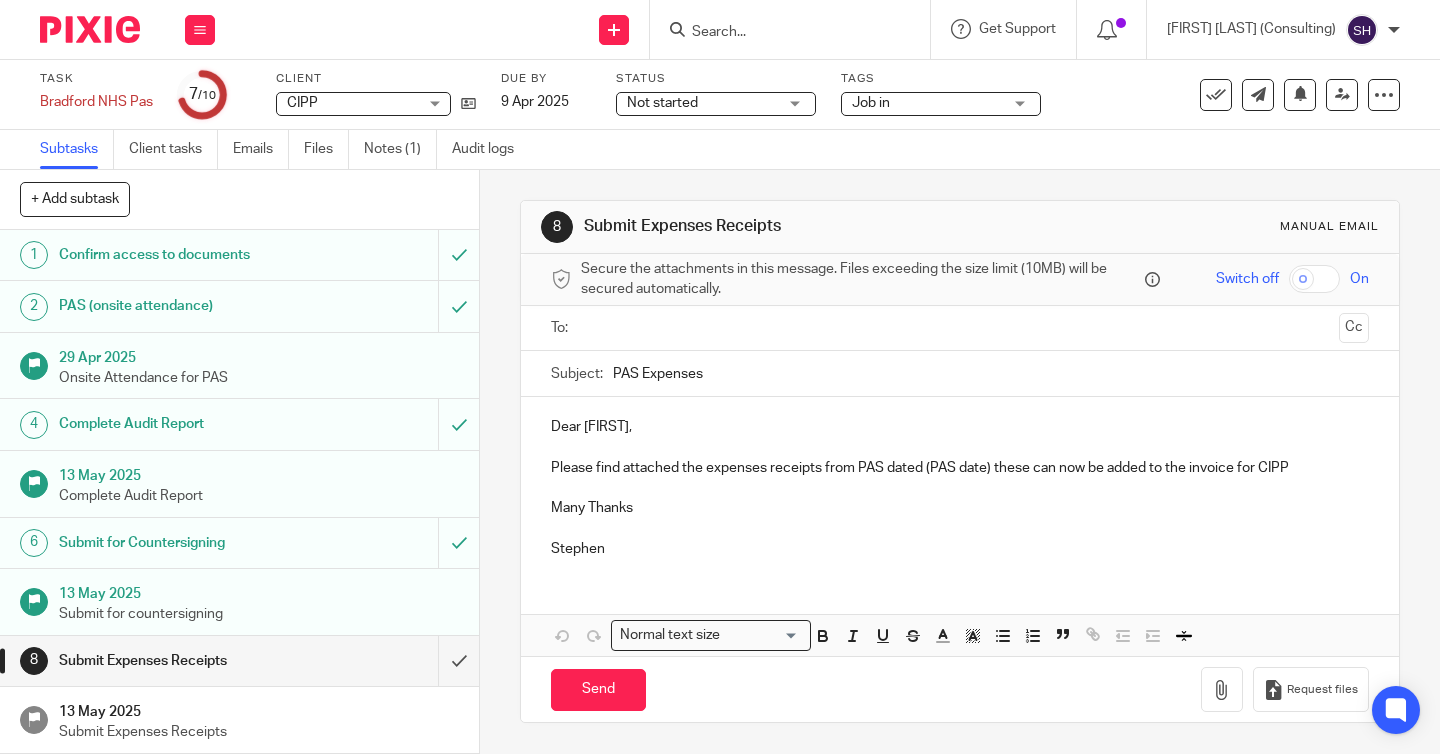 scroll, scrollTop: 0, scrollLeft: 0, axis: both 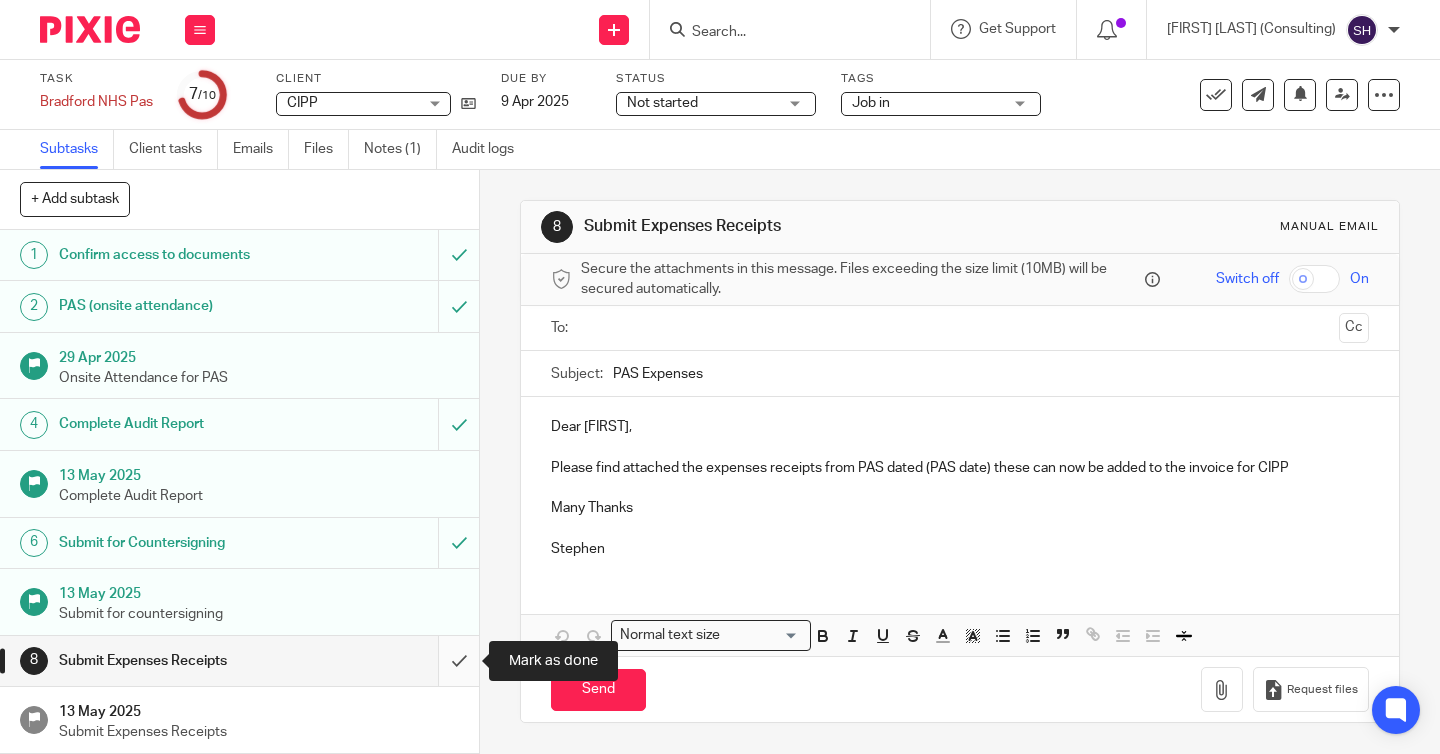 click at bounding box center [239, 661] 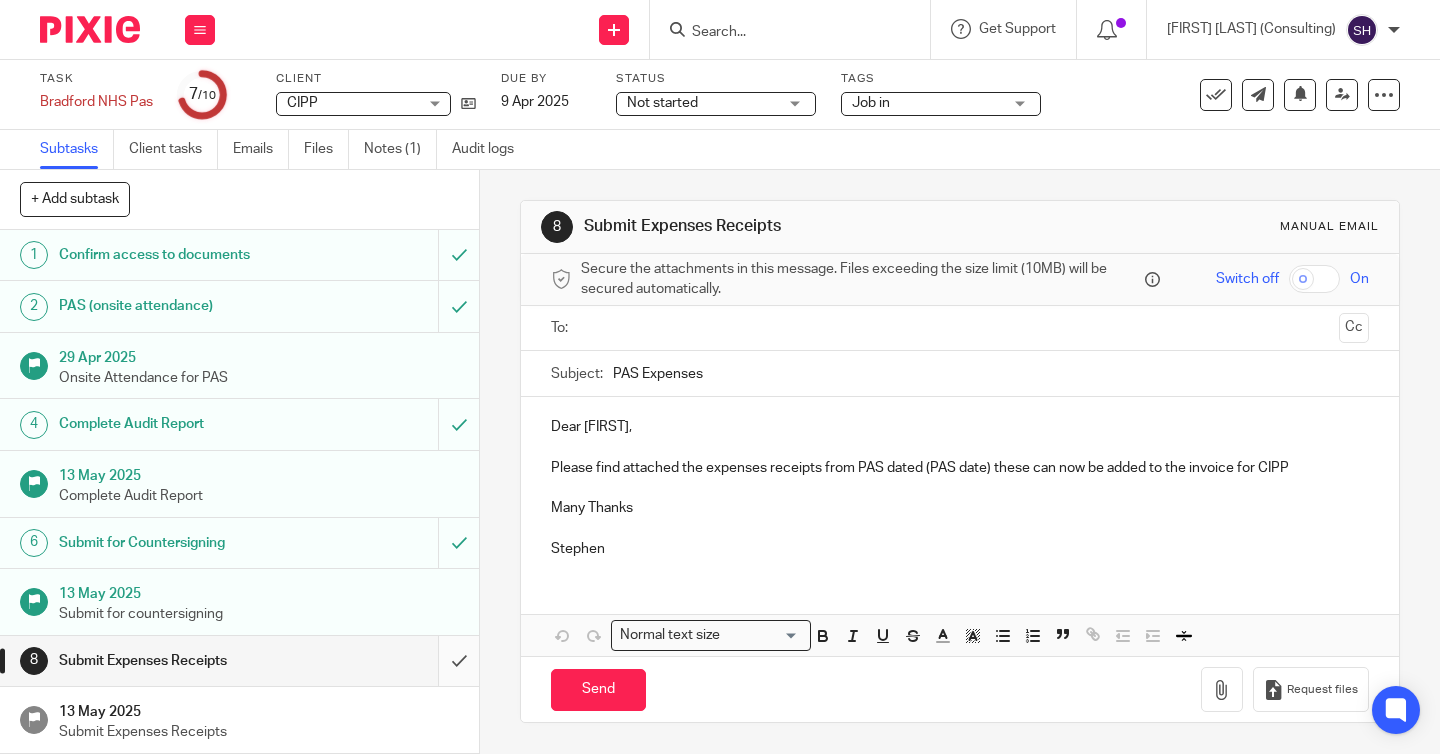 scroll, scrollTop: 37, scrollLeft: 0, axis: vertical 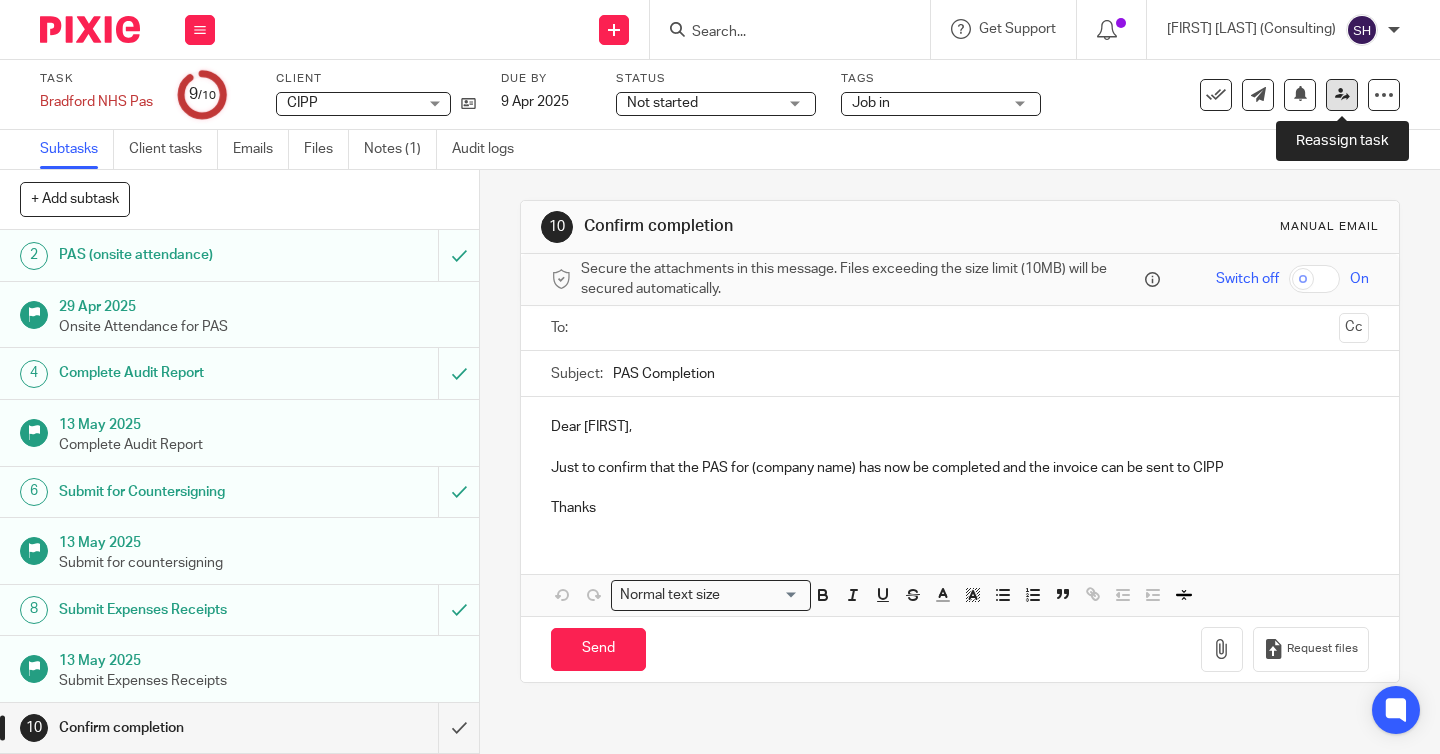 click at bounding box center [1342, 94] 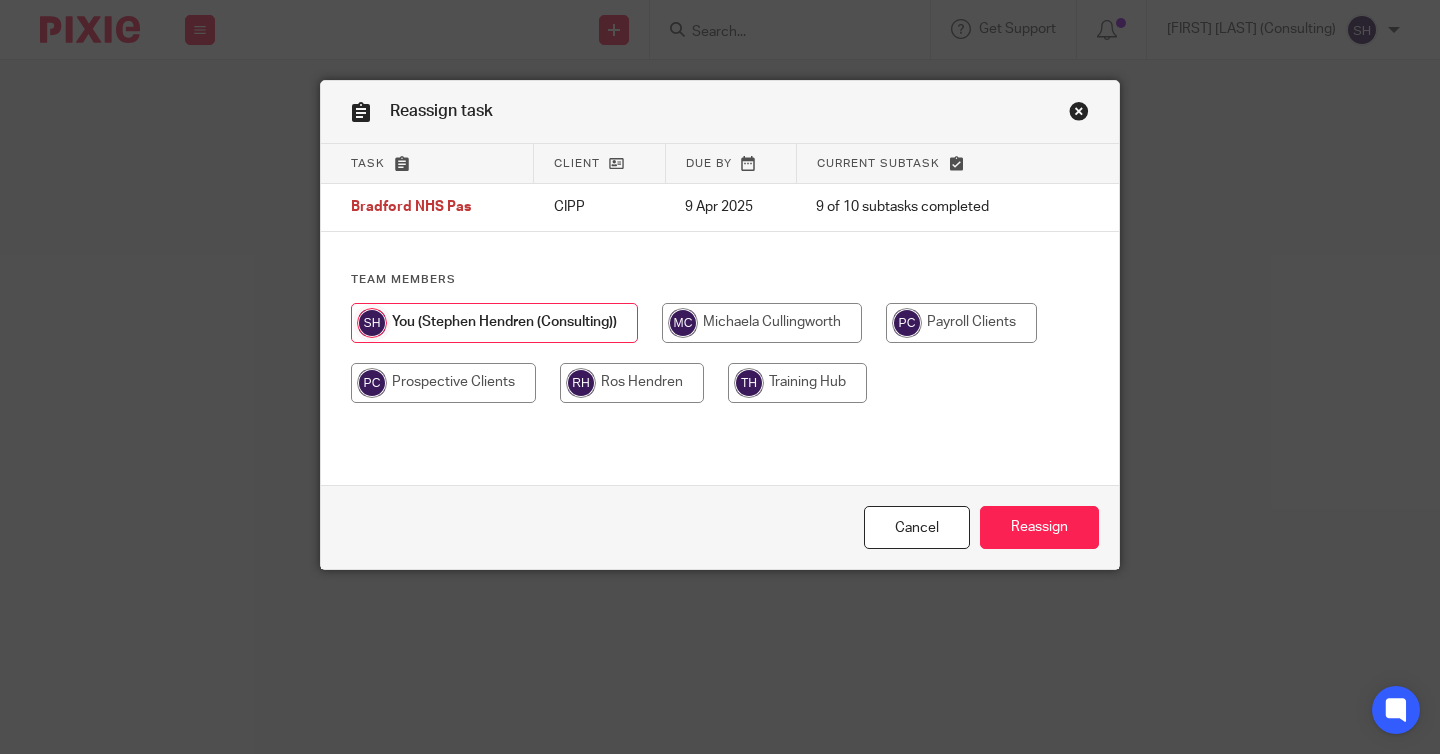 scroll, scrollTop: 0, scrollLeft: 0, axis: both 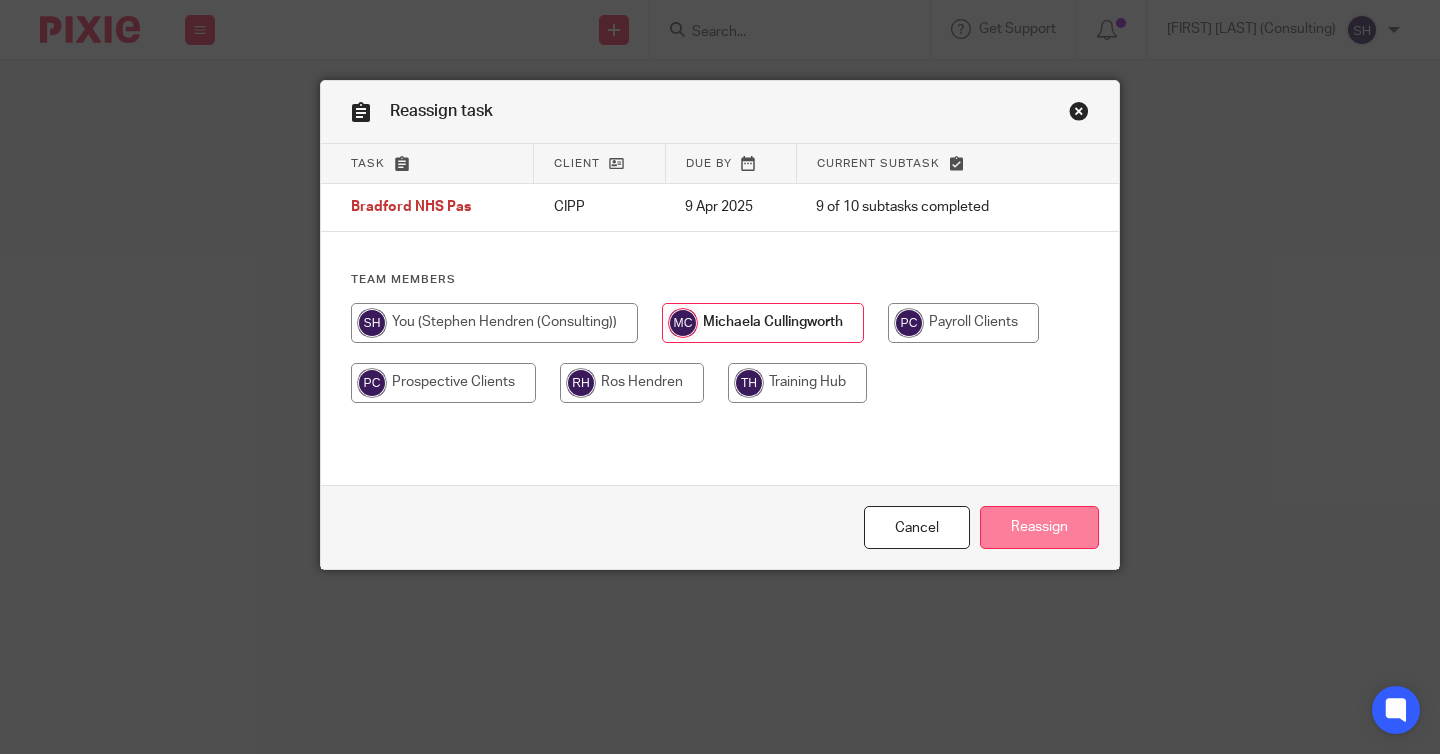 click on "Reassign" at bounding box center [1039, 527] 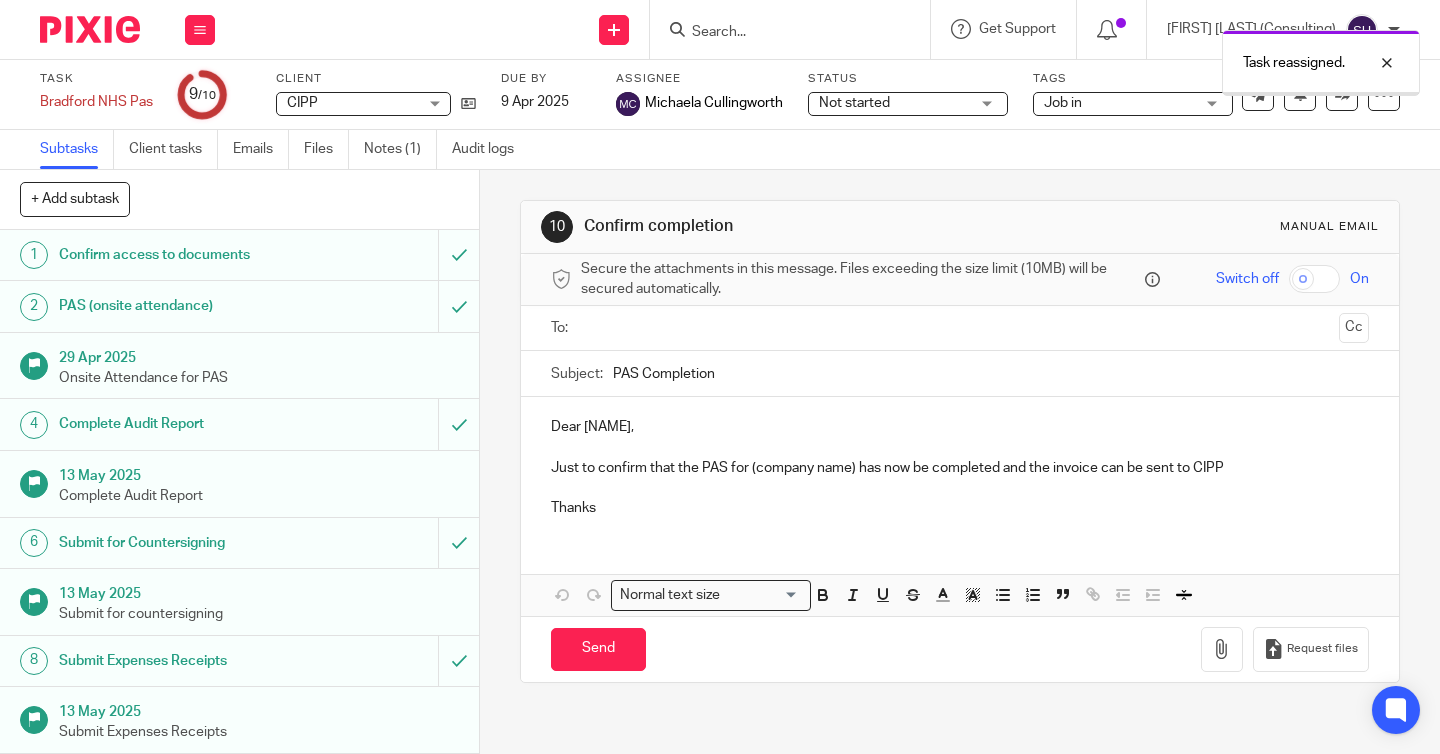 scroll, scrollTop: 0, scrollLeft: 0, axis: both 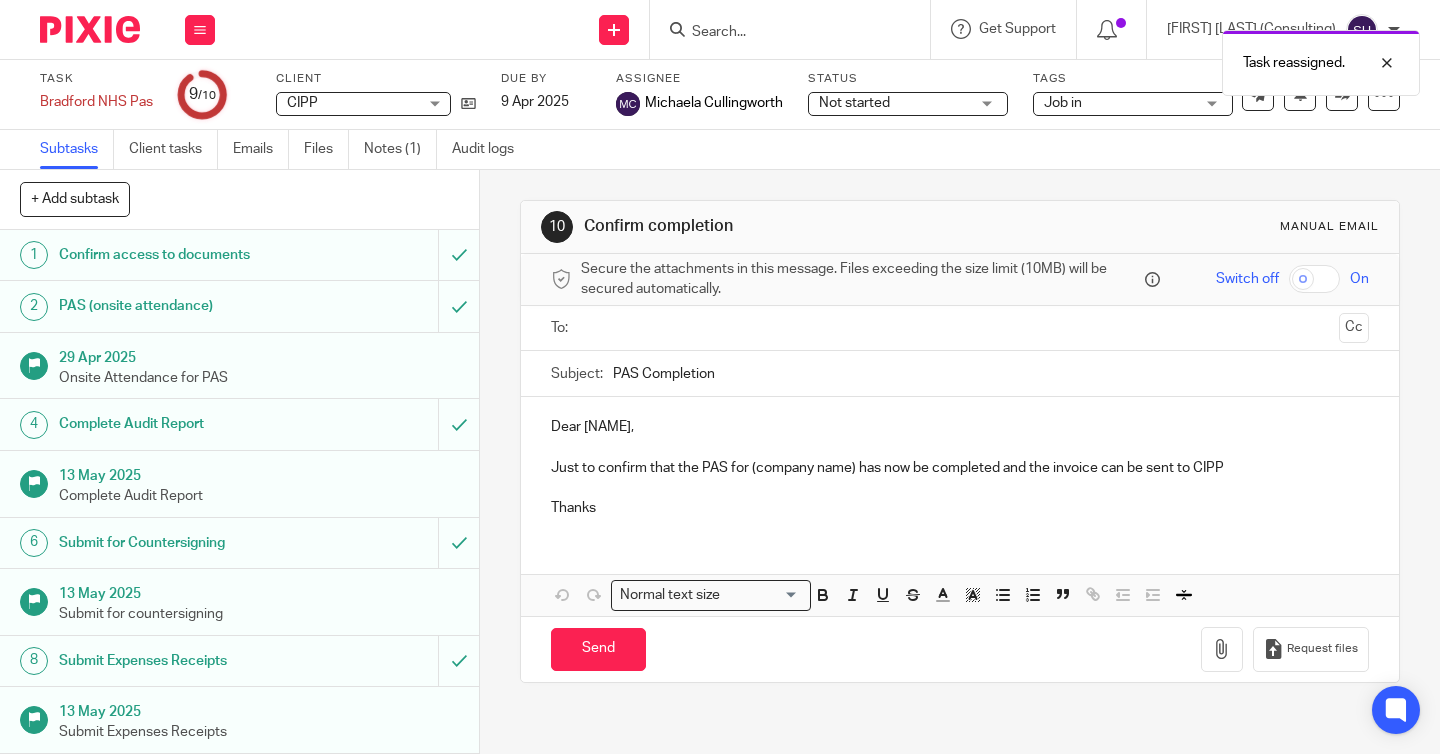 click at bounding box center [90, 29] 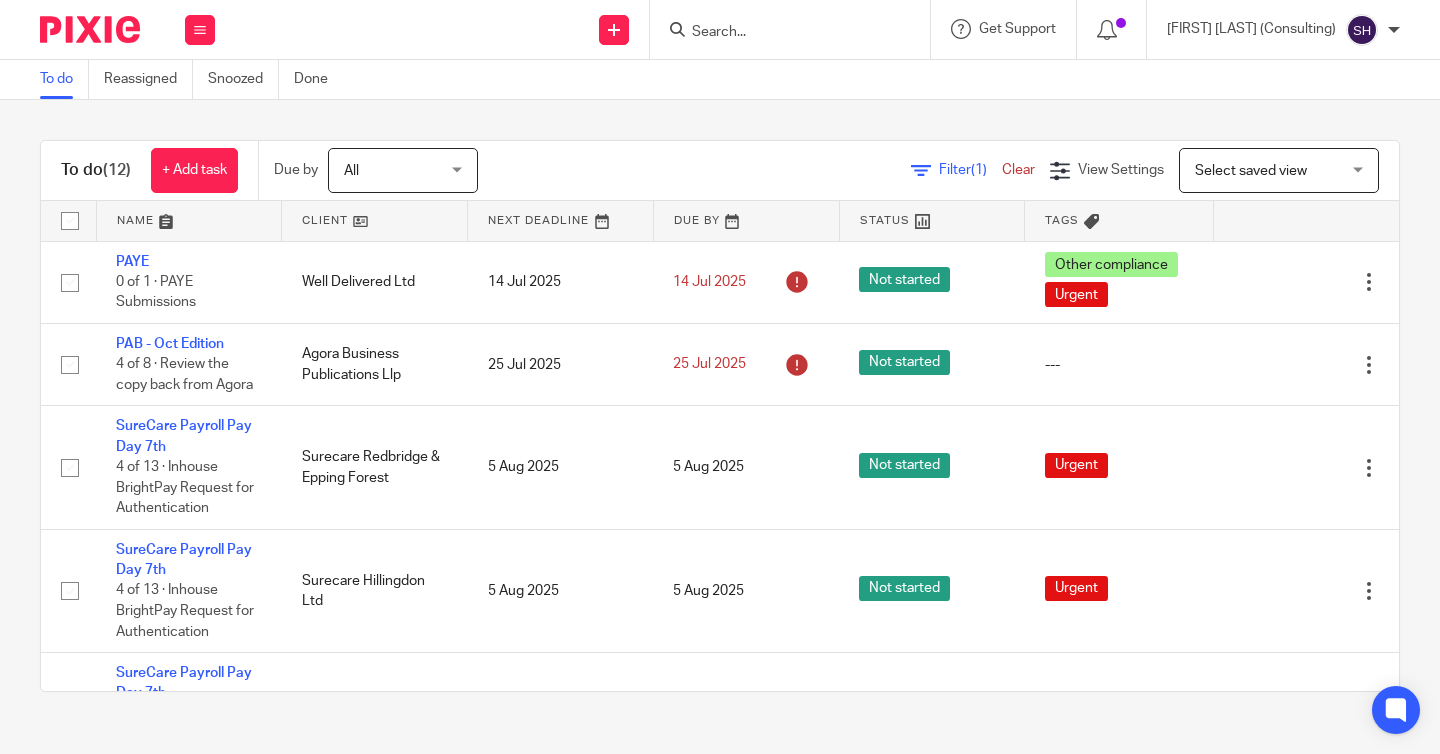 scroll, scrollTop: 0, scrollLeft: 0, axis: both 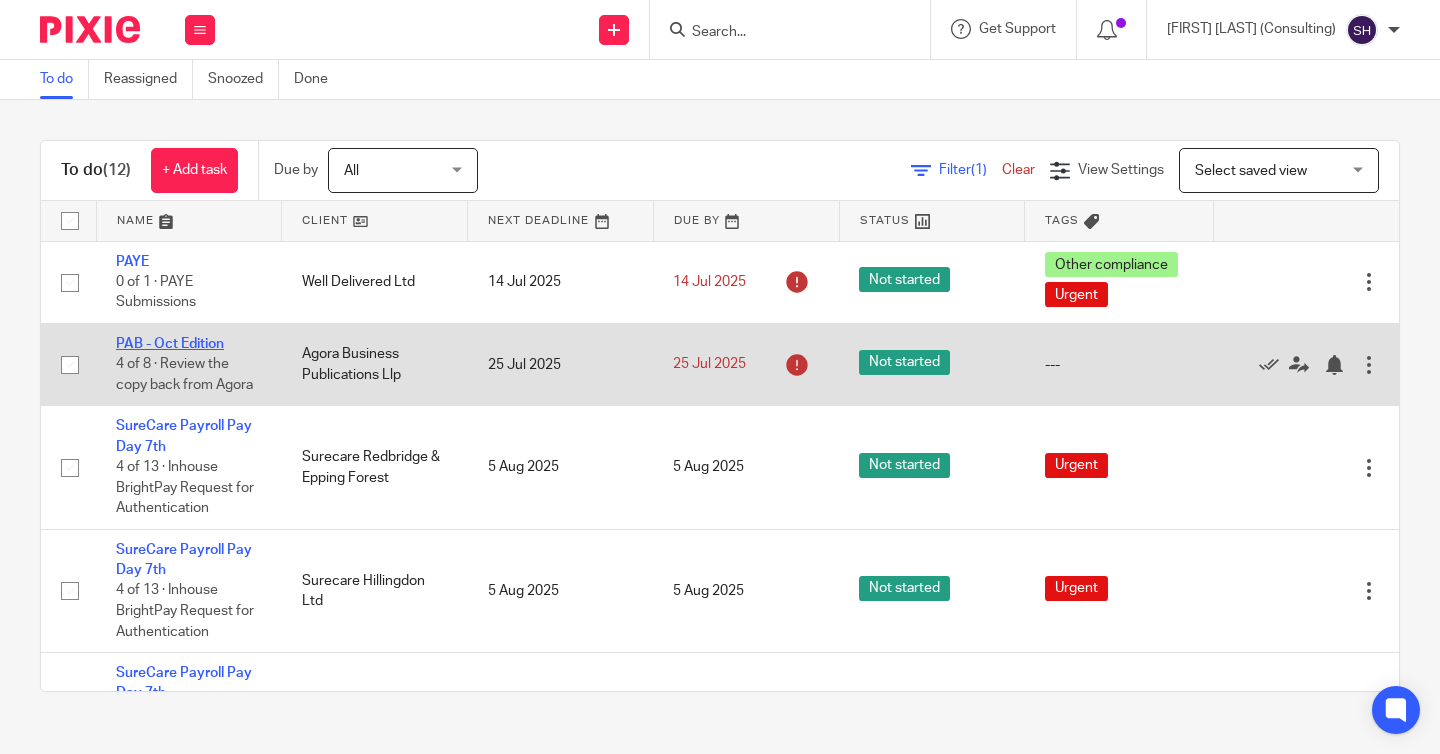 click on "PAB - Oct Edition" at bounding box center (170, 344) 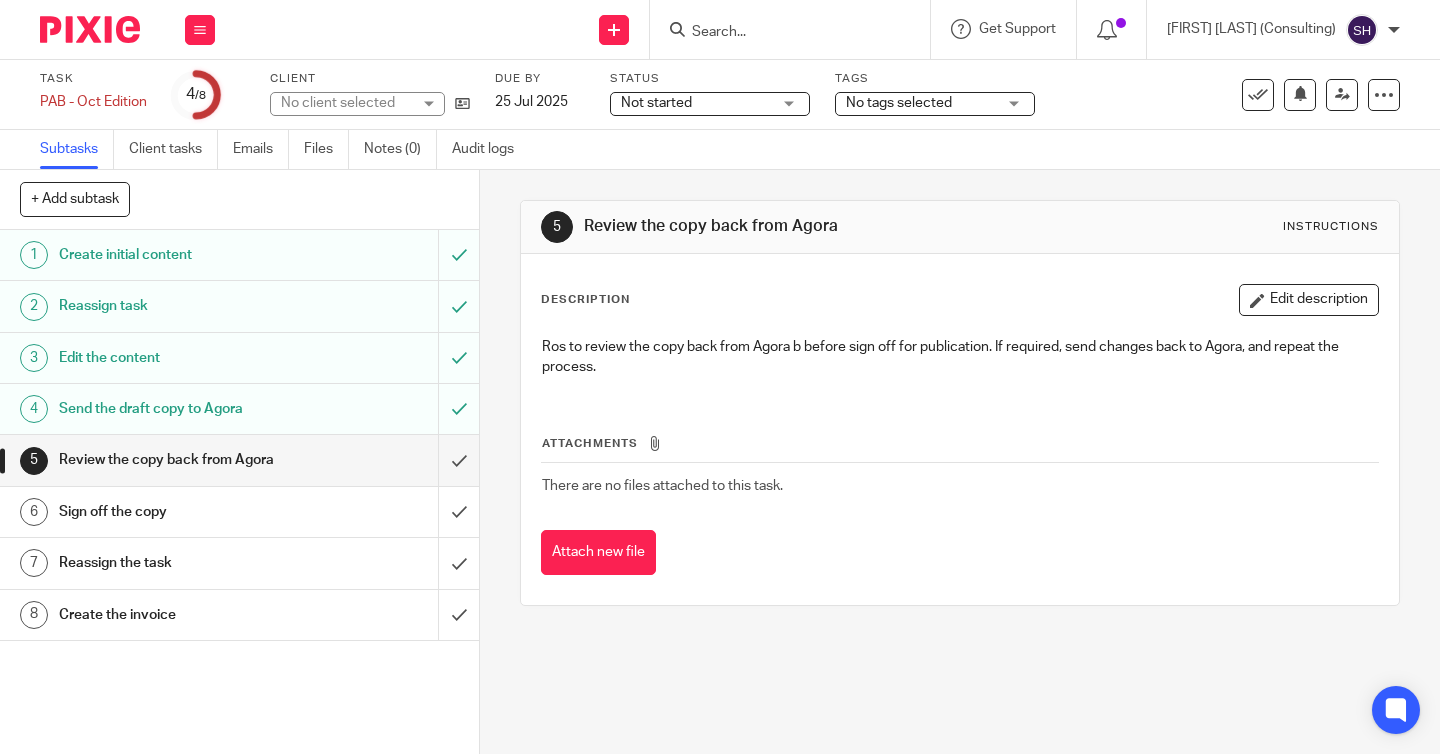 scroll, scrollTop: 0, scrollLeft: 0, axis: both 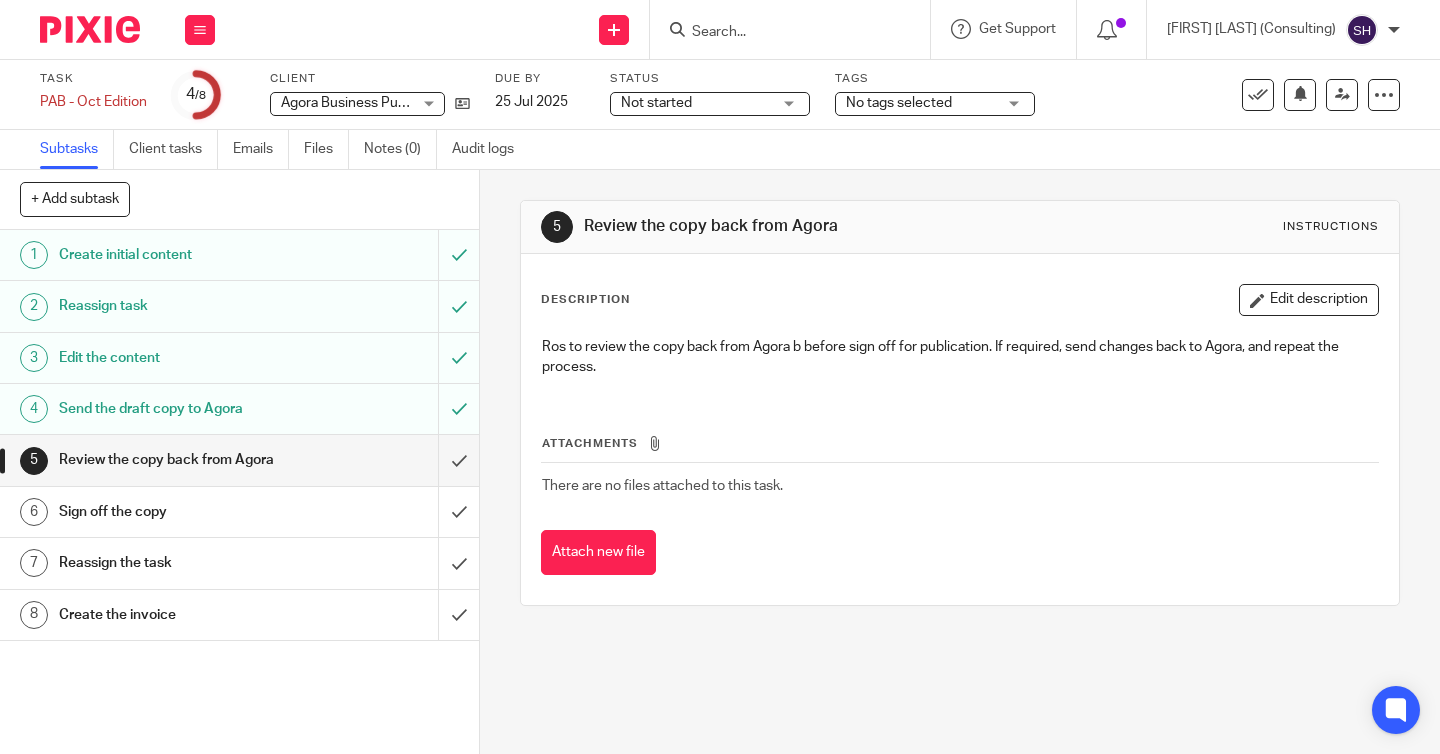 click at bounding box center (90, 29) 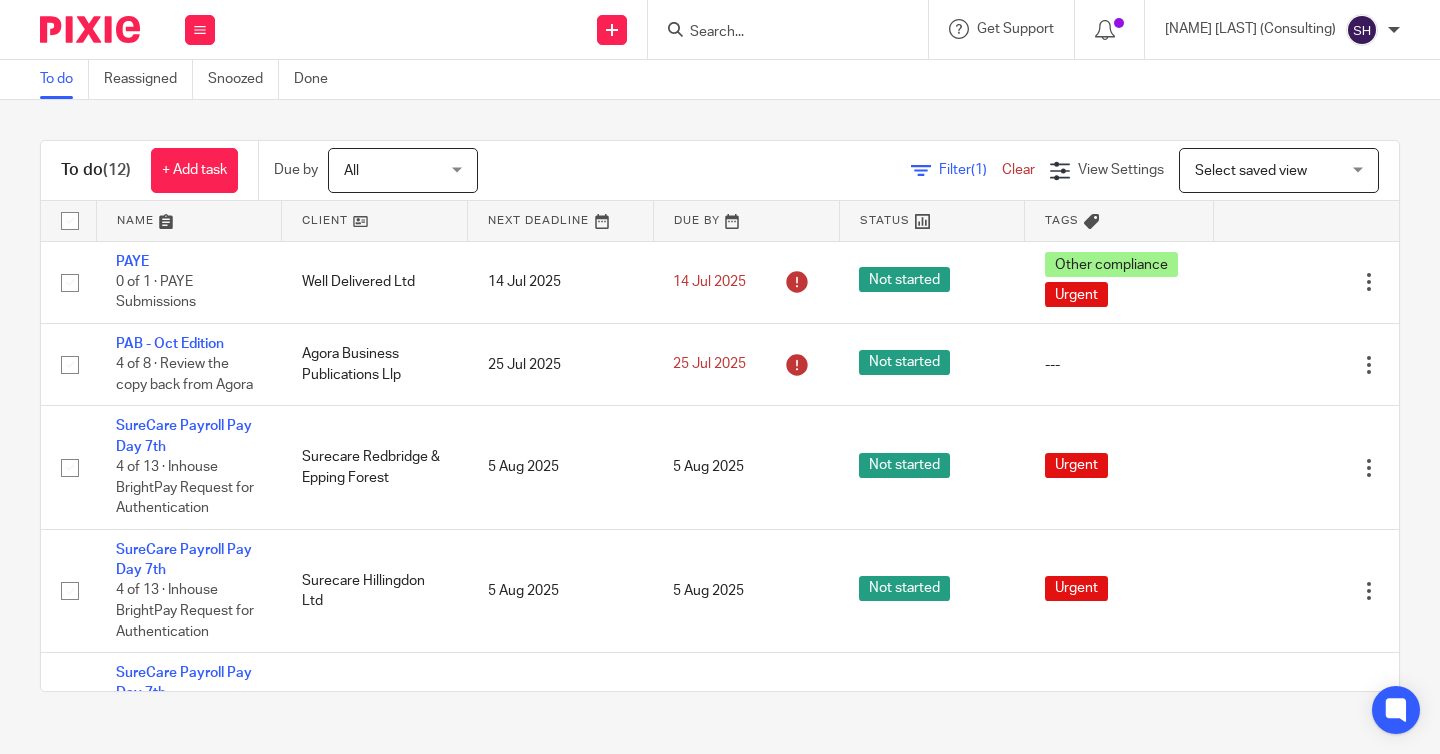 scroll, scrollTop: 0, scrollLeft: 0, axis: both 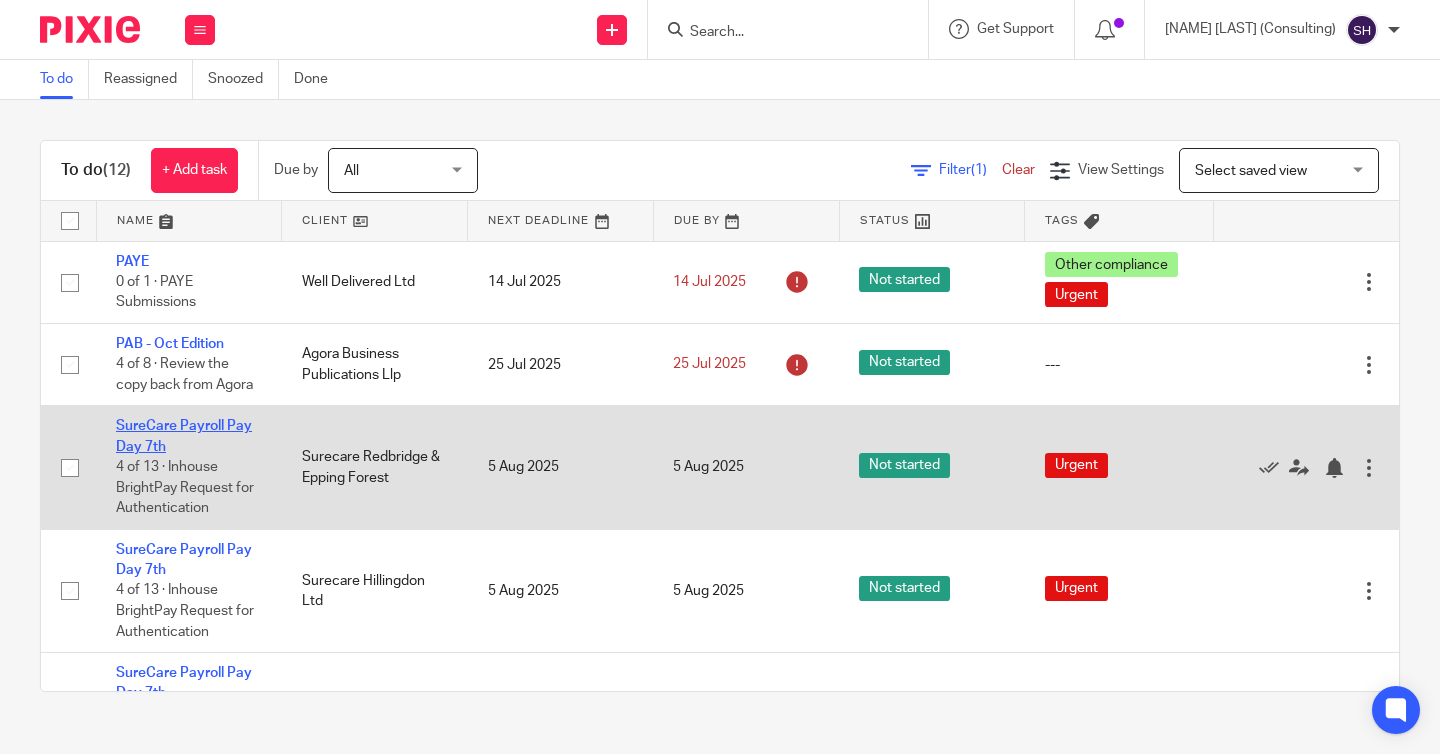 click on "SureCare Payroll Pay Day 7th" at bounding box center (184, 436) 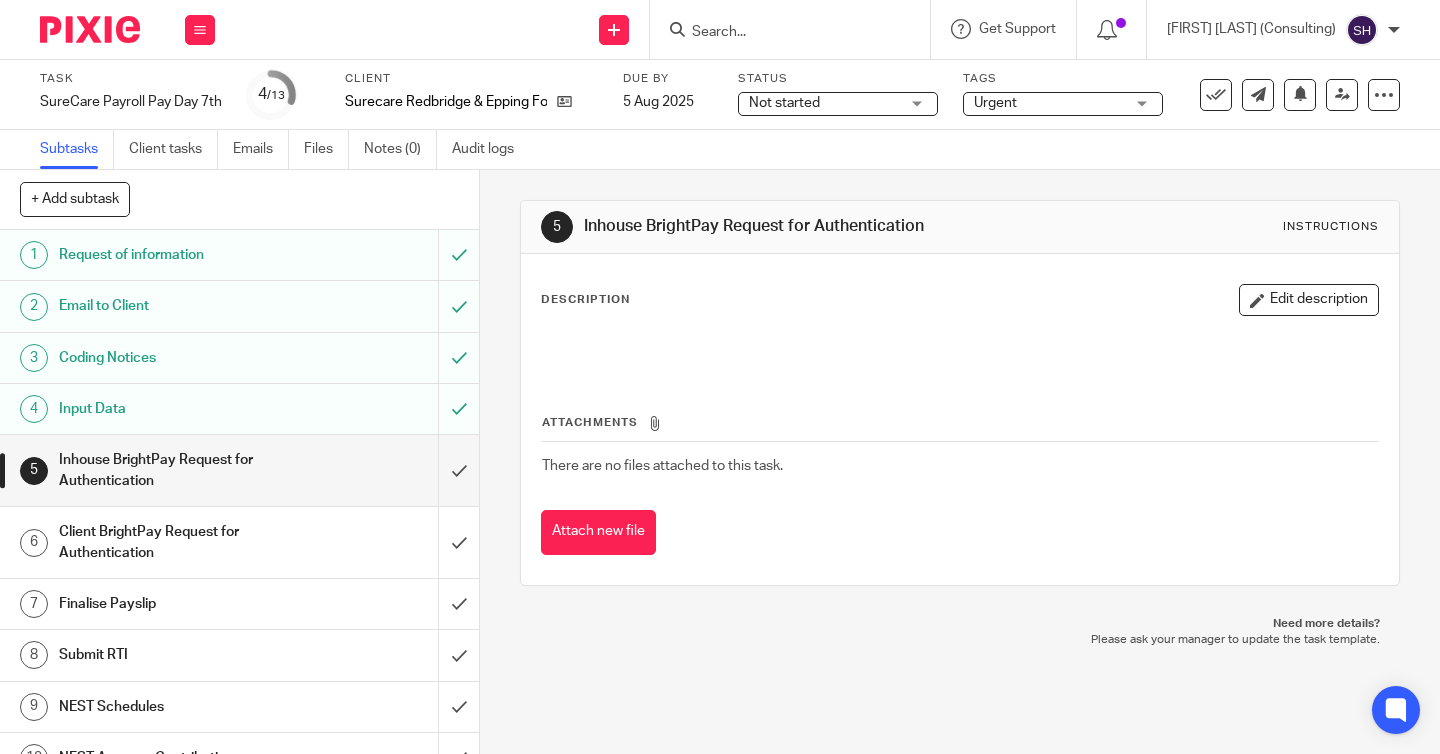 scroll, scrollTop: 0, scrollLeft: 0, axis: both 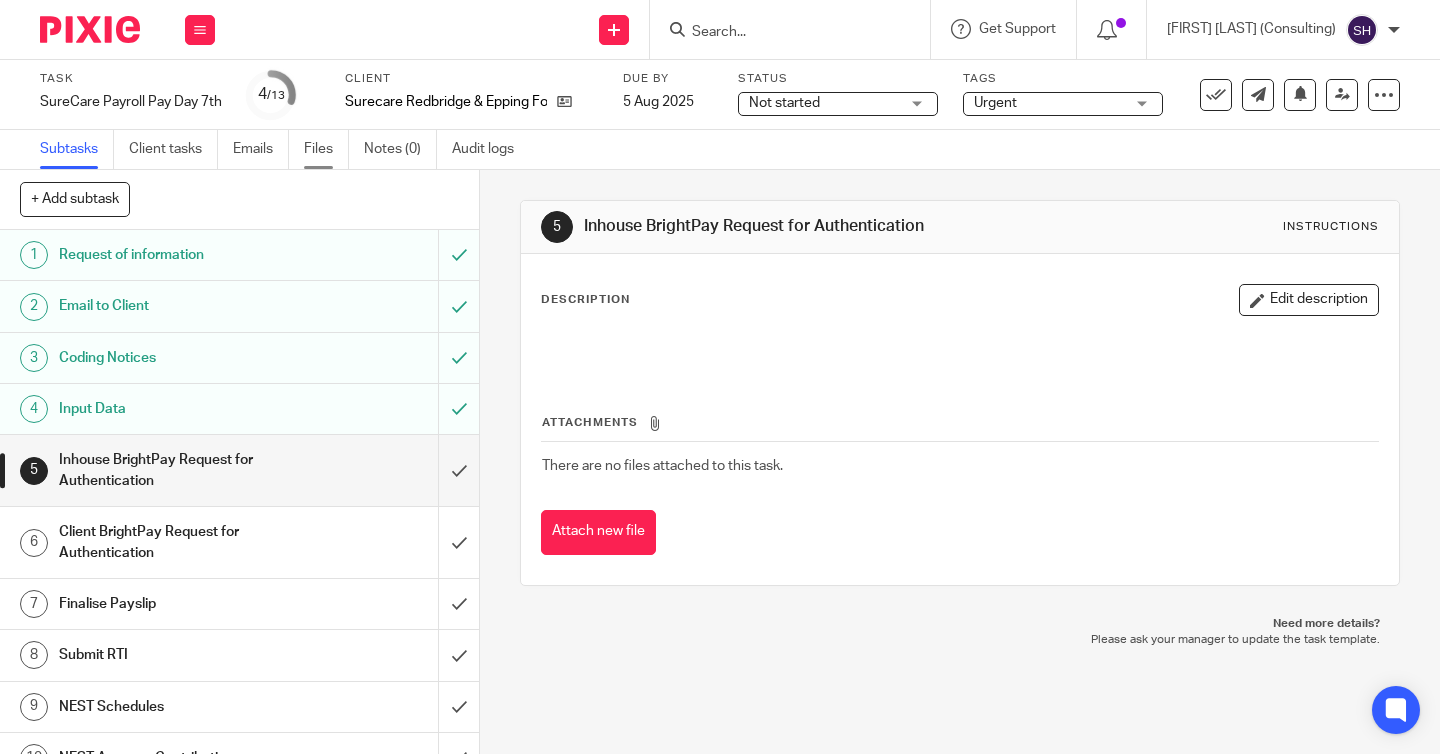 click on "Files" at bounding box center (326, 149) 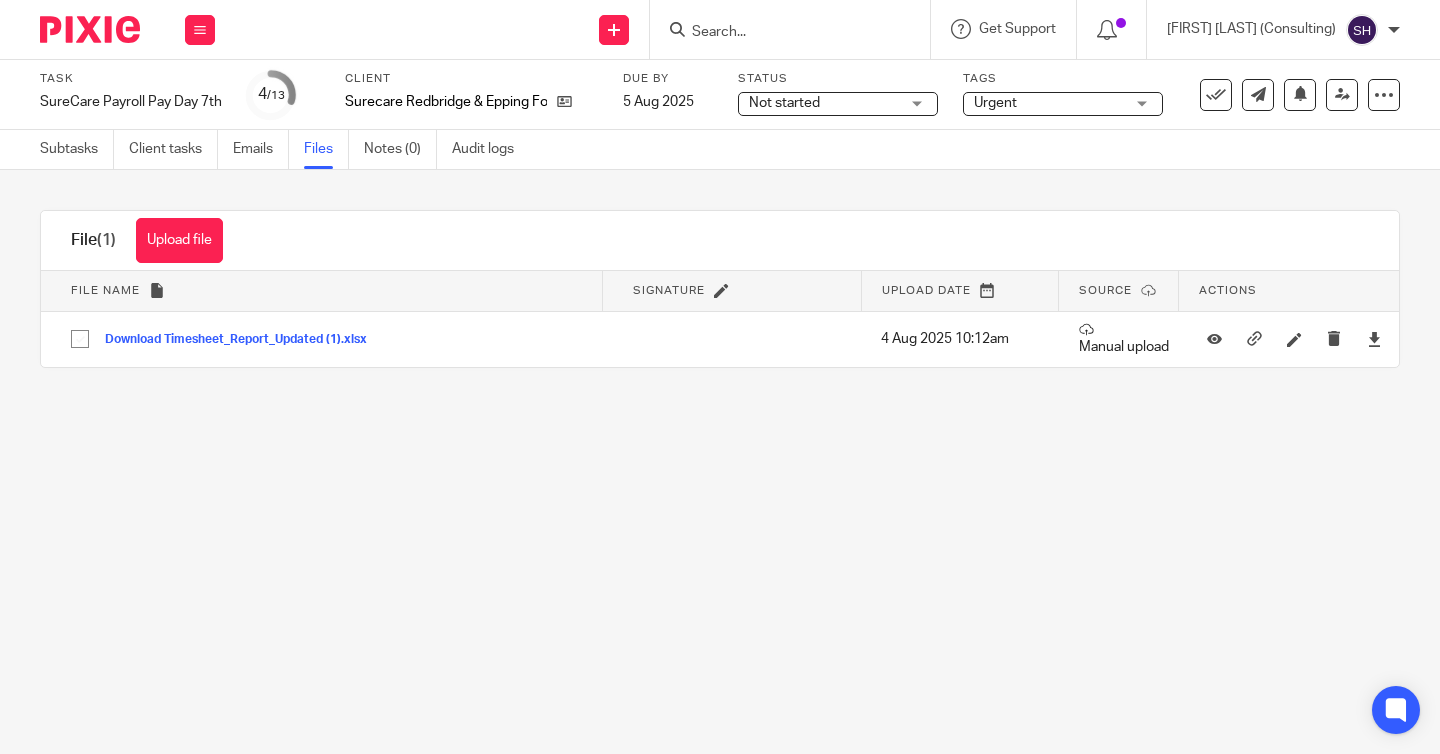 scroll, scrollTop: 0, scrollLeft: 0, axis: both 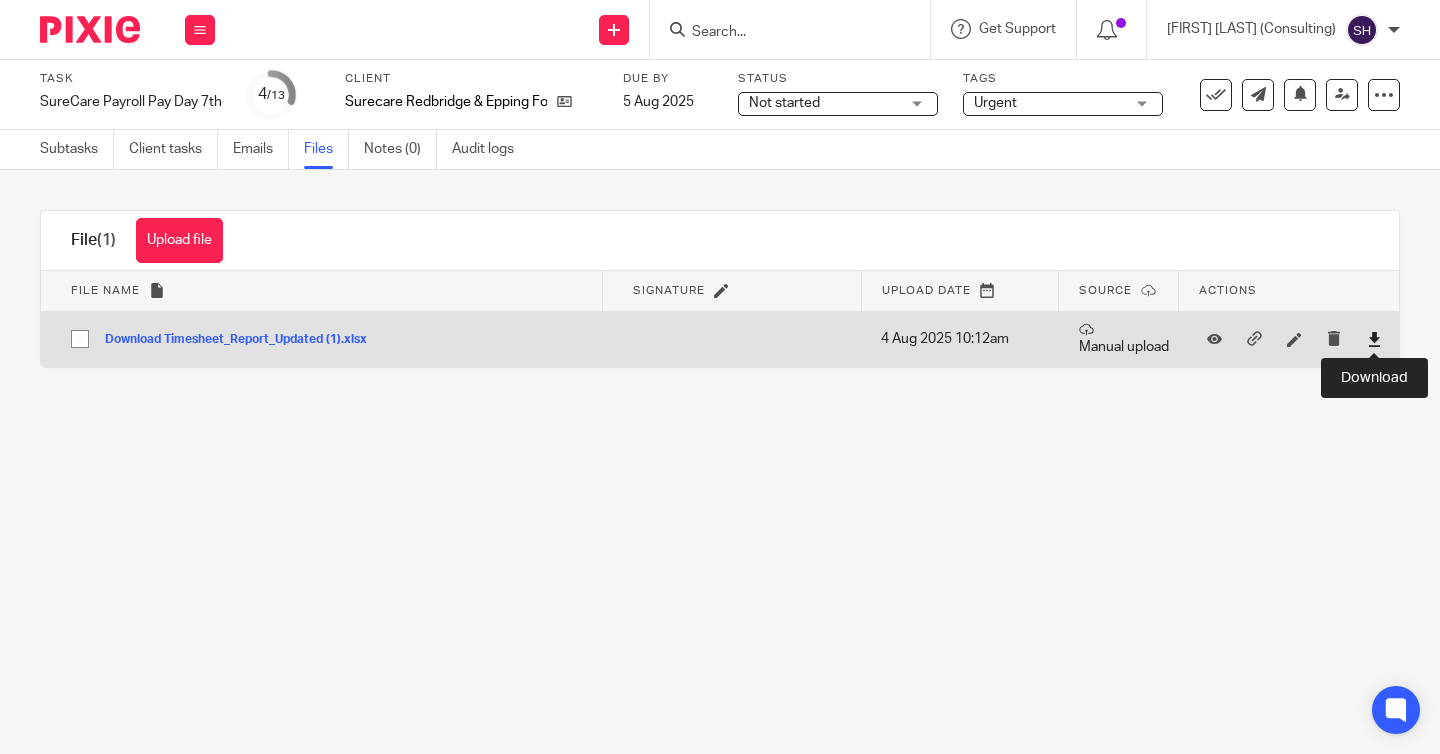 click at bounding box center [1374, 339] 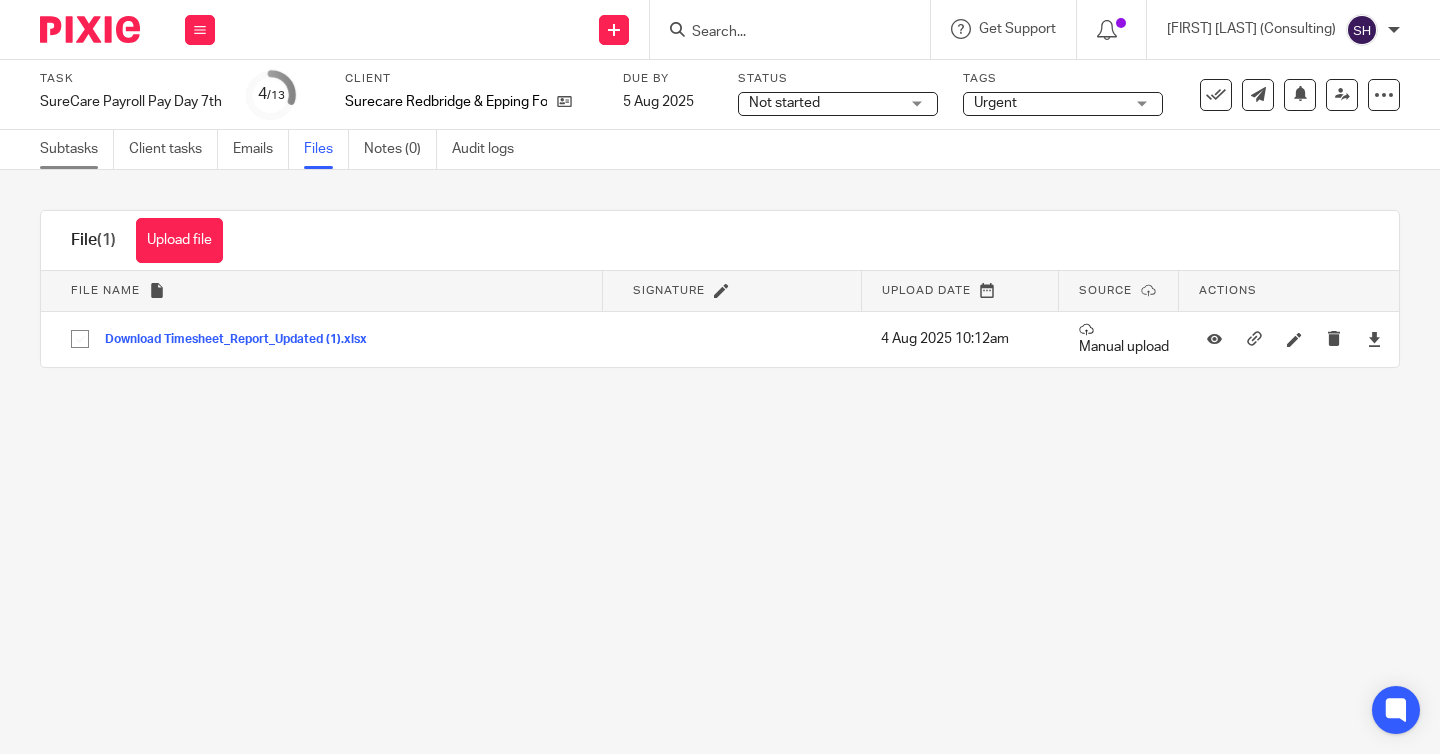 click on "Subtasks" at bounding box center [77, 149] 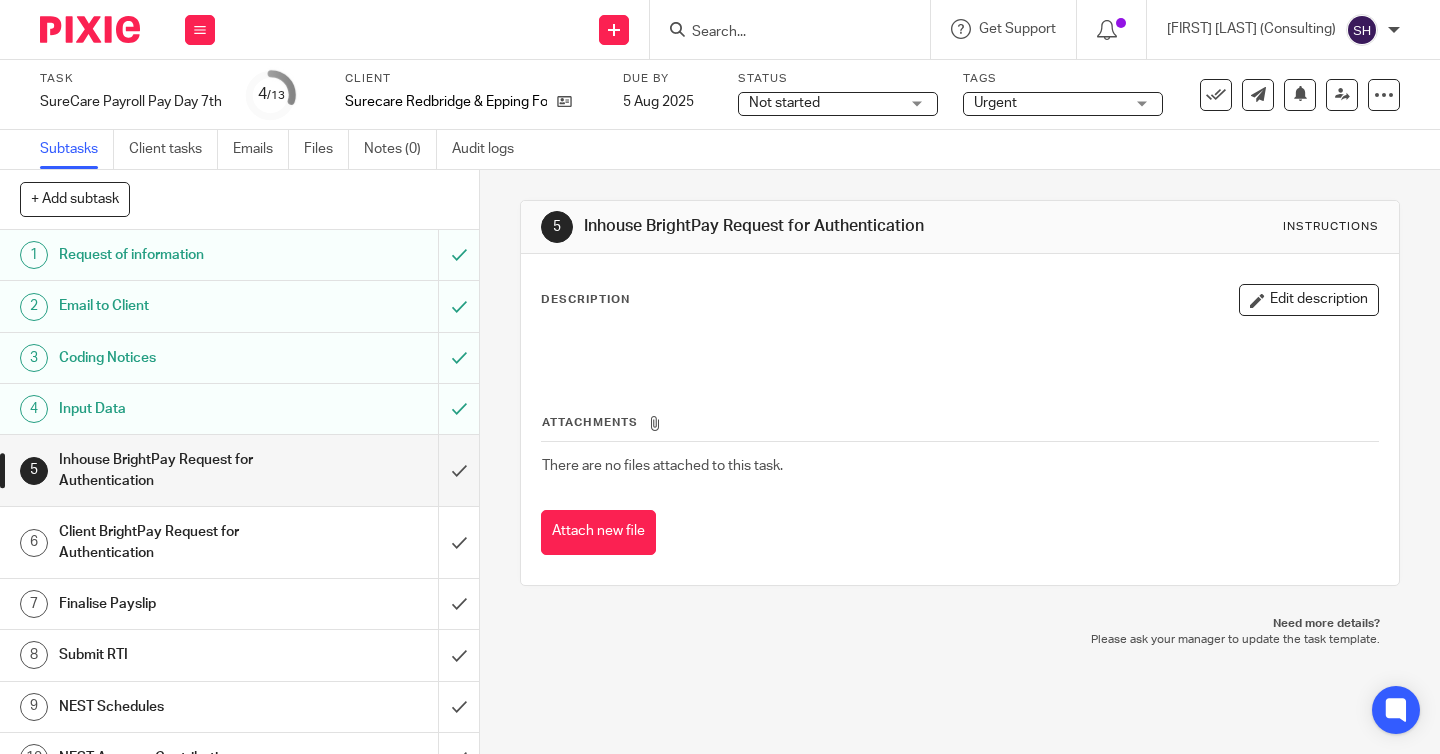 scroll, scrollTop: 0, scrollLeft: 0, axis: both 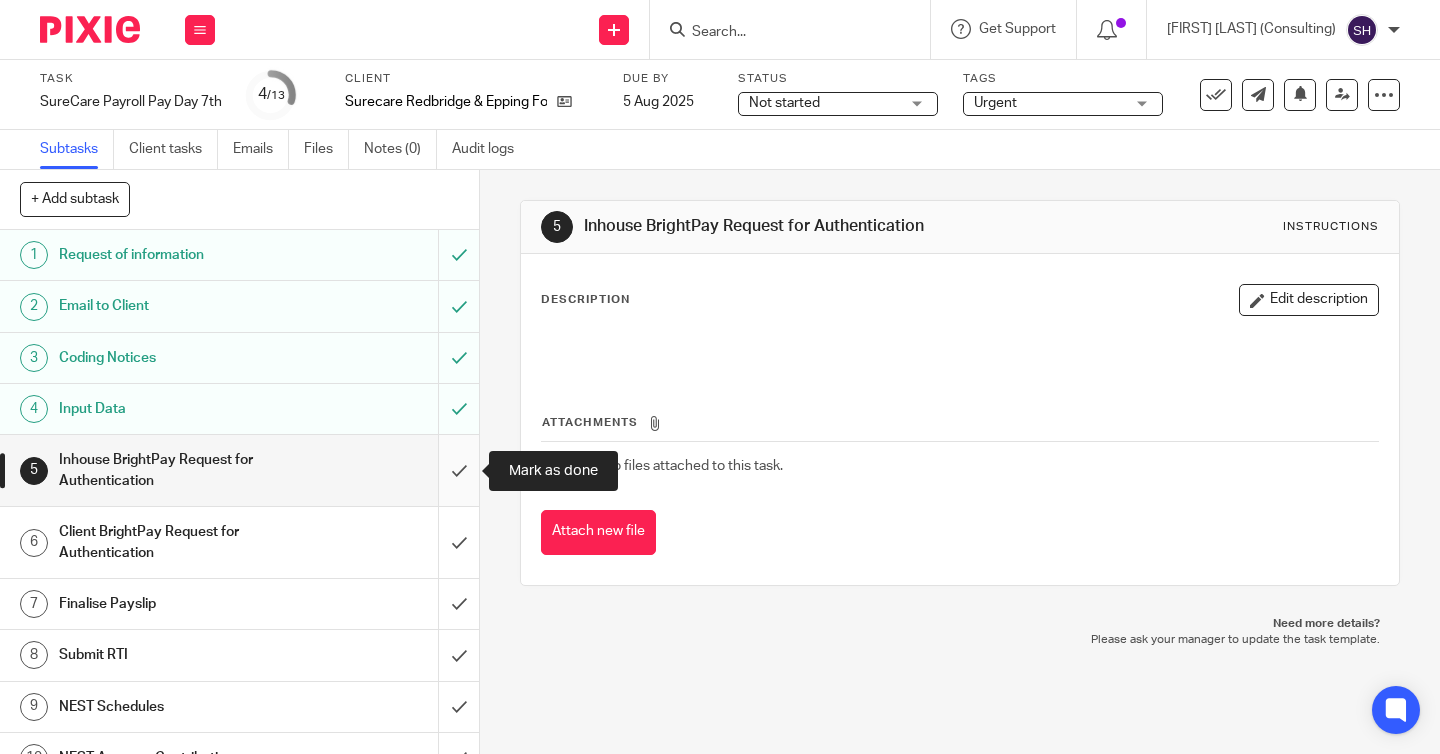 click at bounding box center (239, 470) 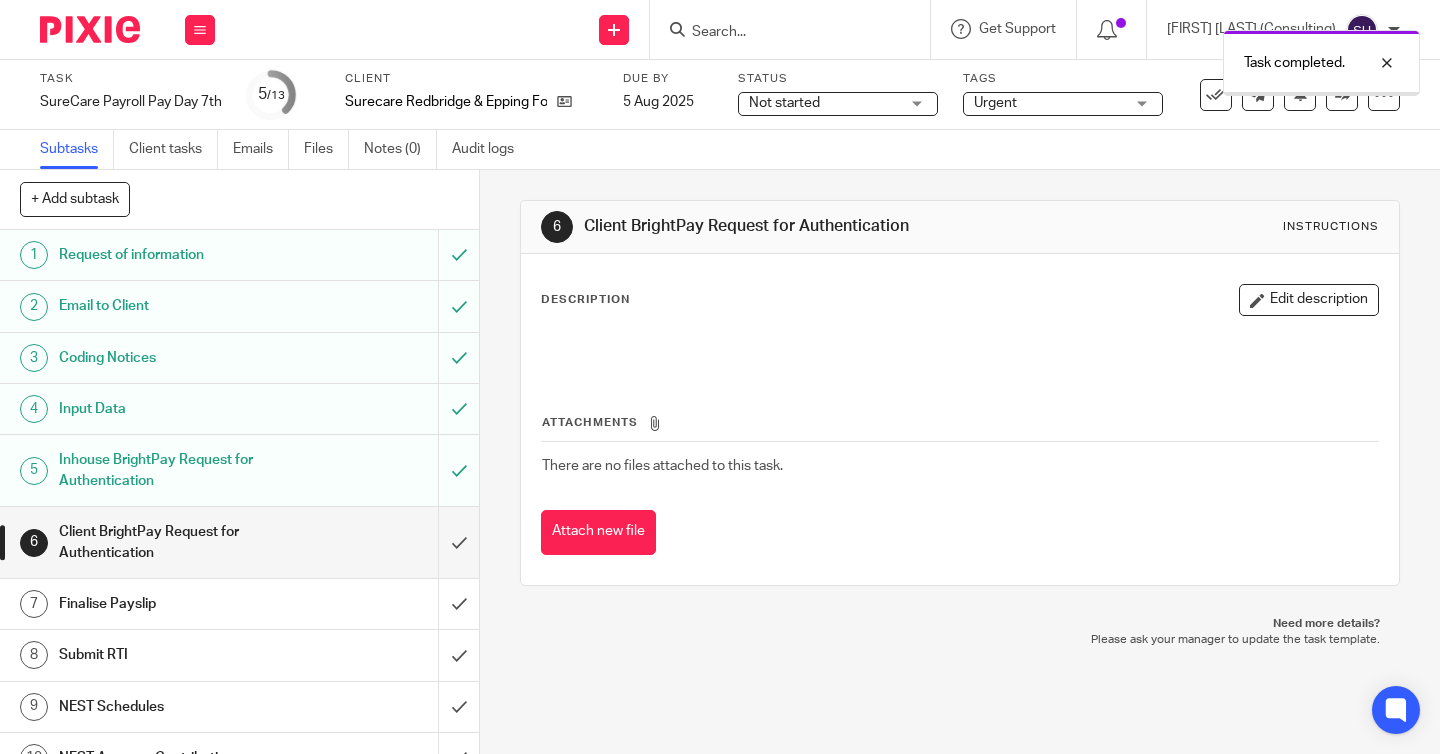 scroll, scrollTop: 0, scrollLeft: 0, axis: both 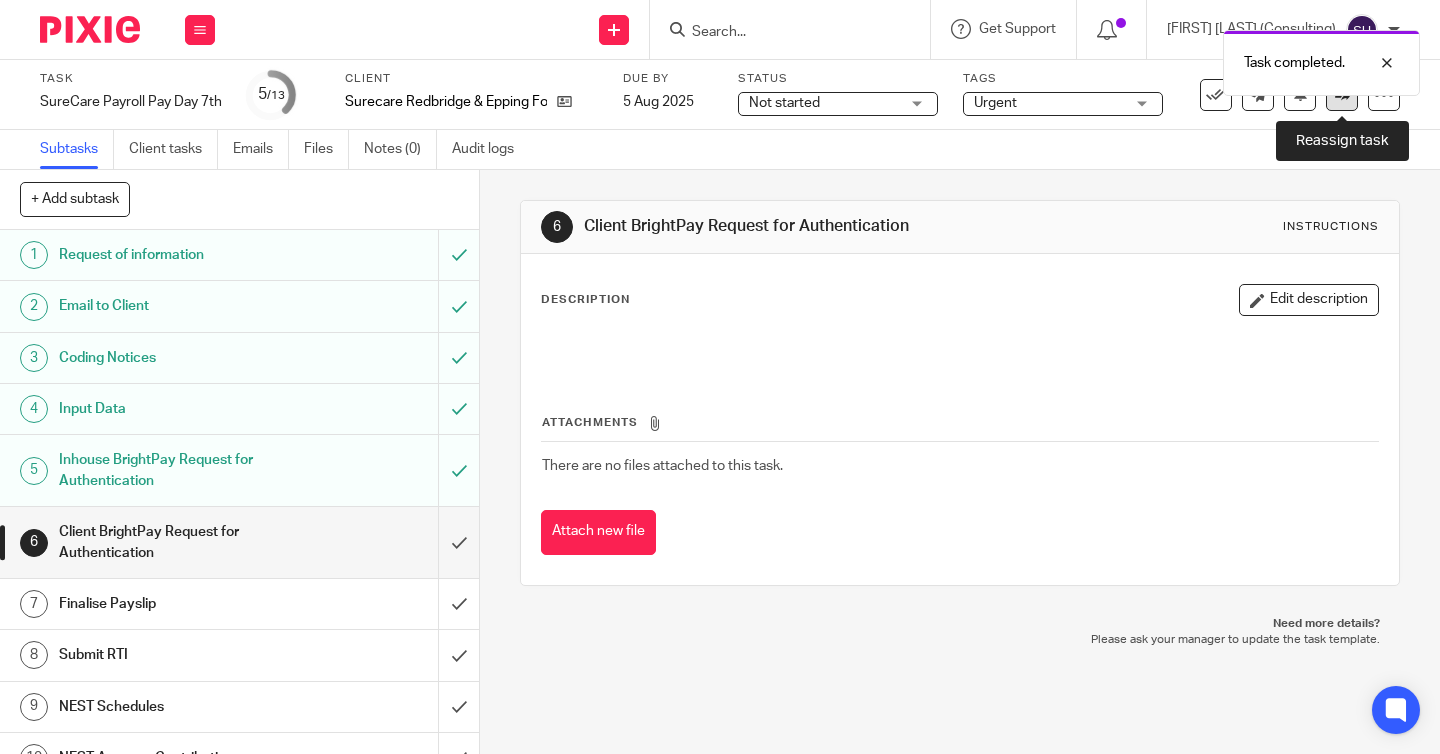 click at bounding box center (1342, 95) 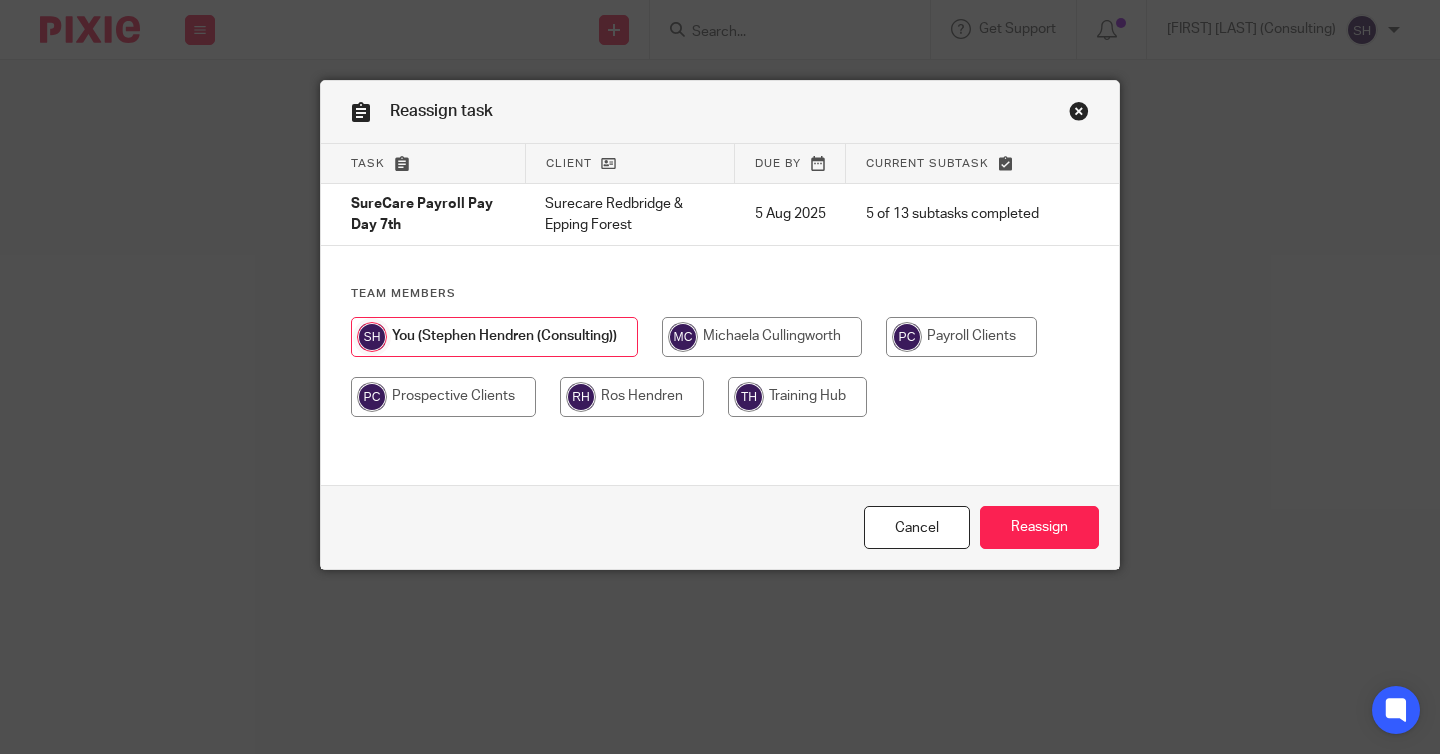 scroll, scrollTop: 0, scrollLeft: 0, axis: both 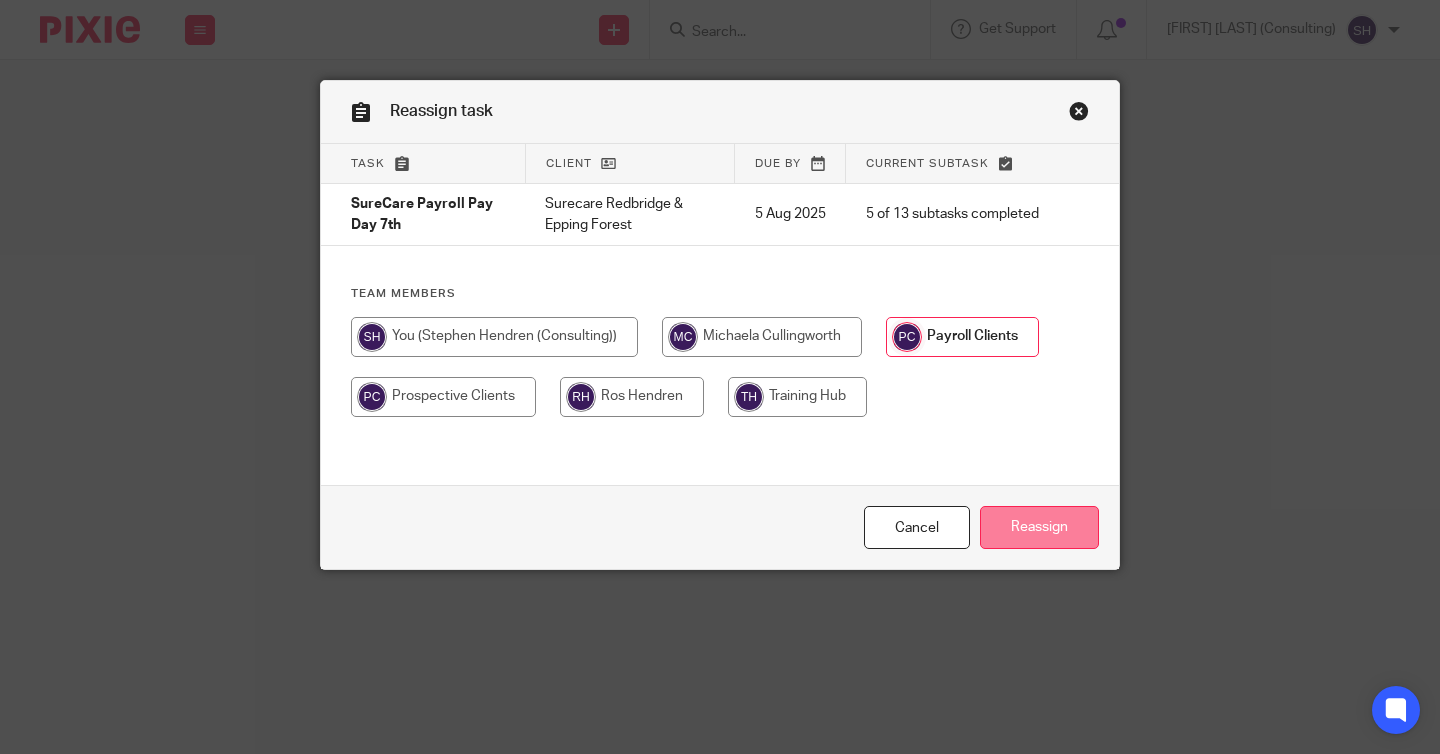 click on "Reassign" at bounding box center [1039, 527] 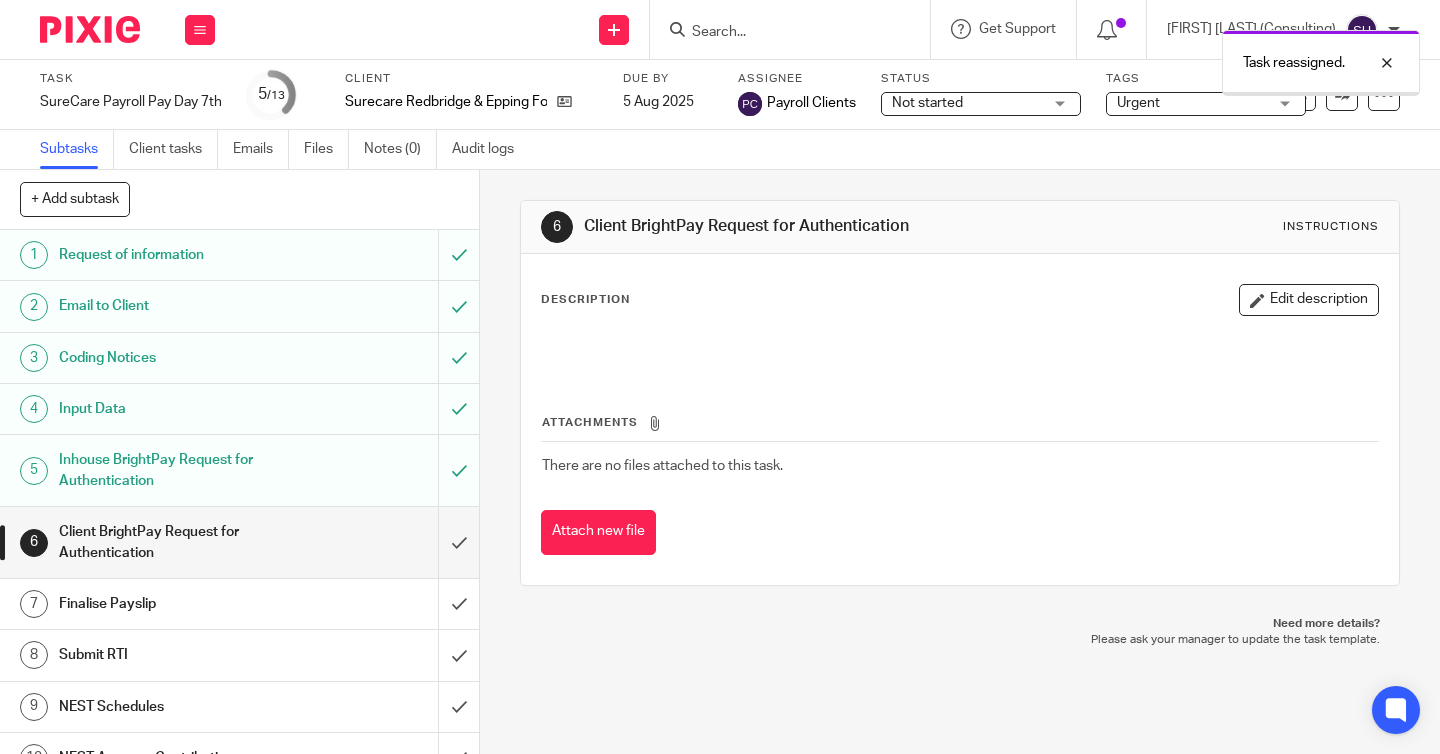 scroll, scrollTop: 0, scrollLeft: 0, axis: both 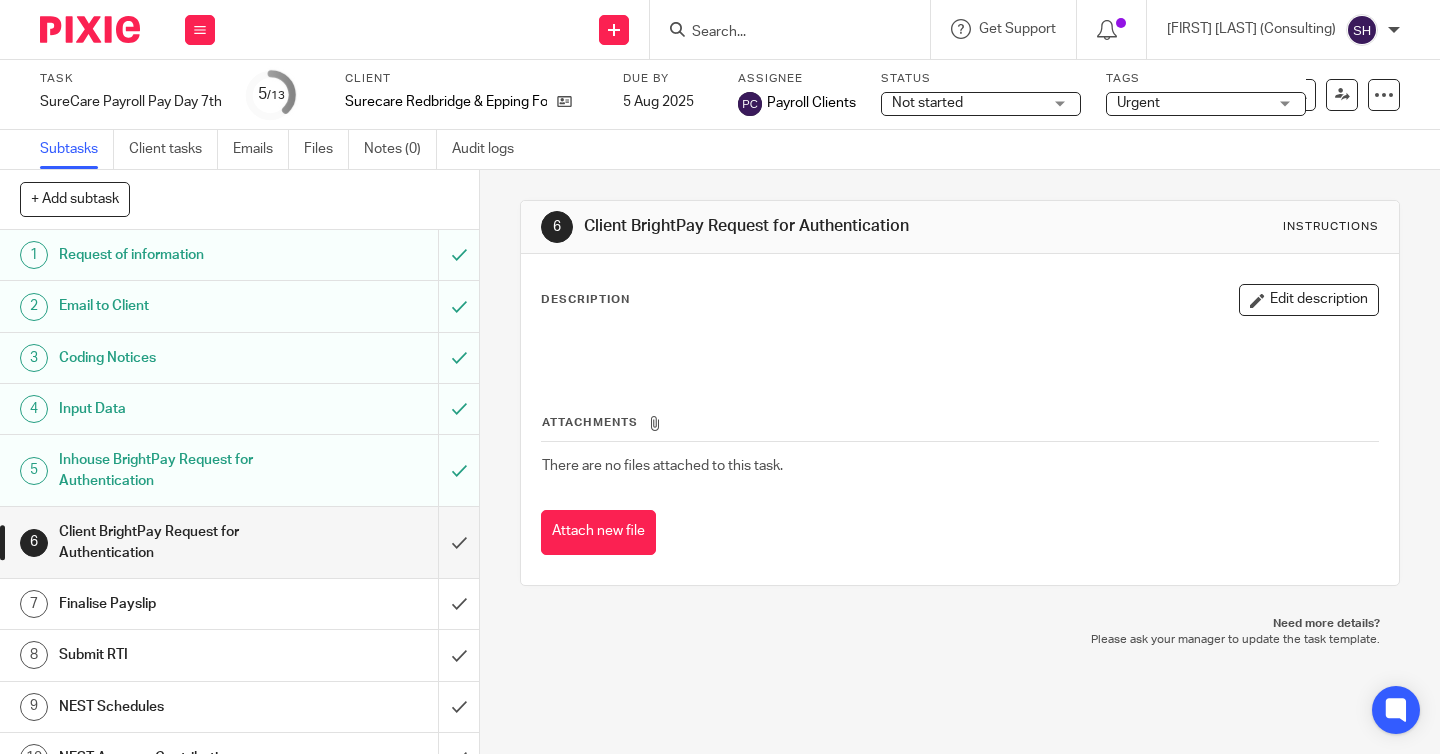 click at bounding box center [90, 29] 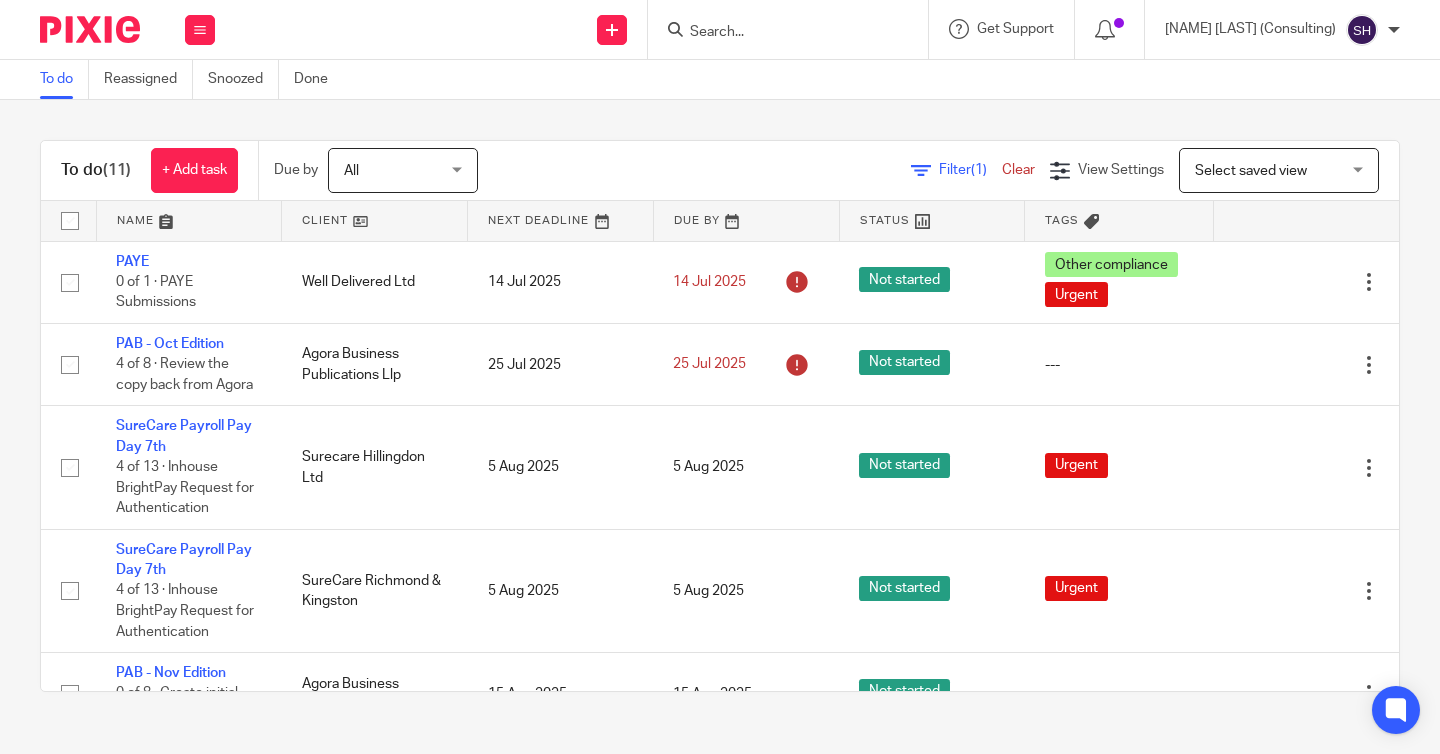scroll, scrollTop: 0, scrollLeft: 0, axis: both 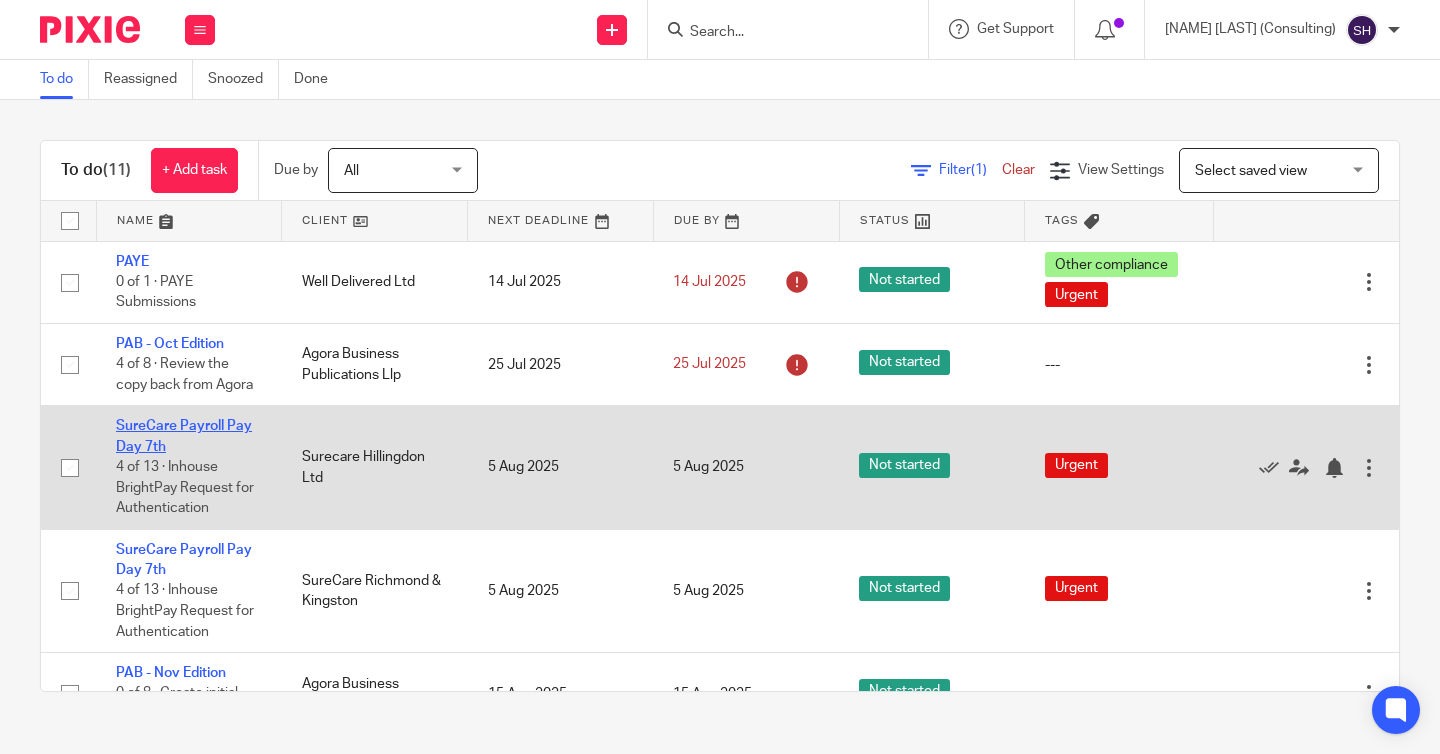 click on "SureCare Payroll Pay Day 7th" at bounding box center (184, 436) 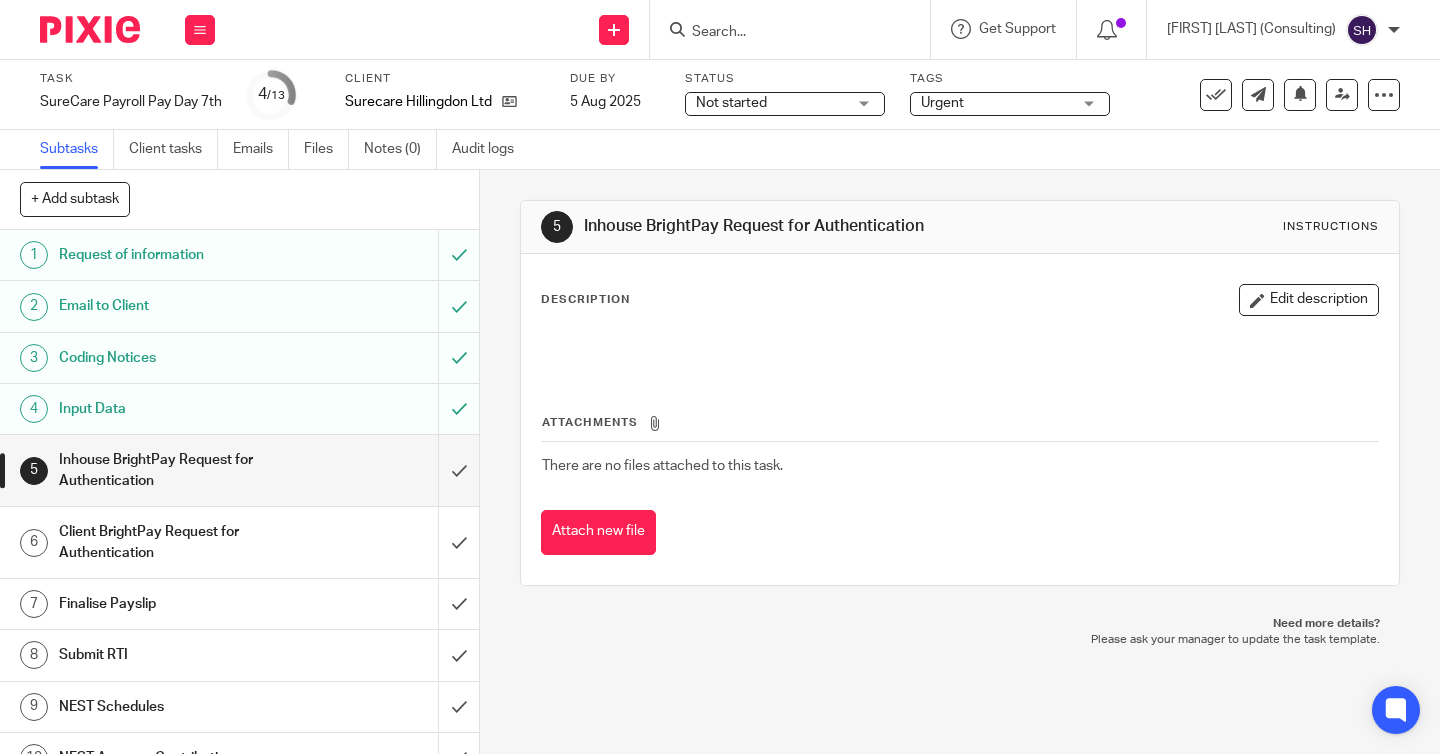 scroll, scrollTop: 0, scrollLeft: 0, axis: both 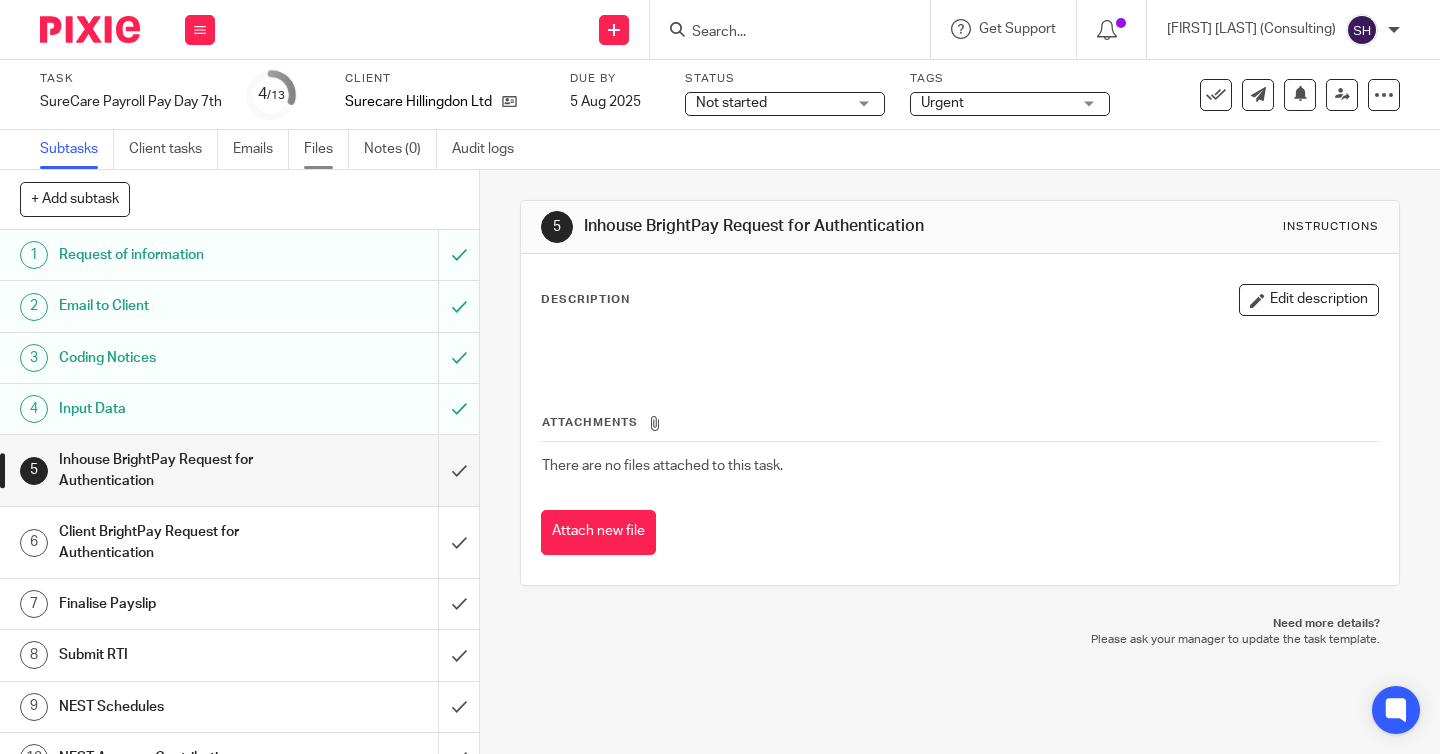 click on "Files" at bounding box center [326, 149] 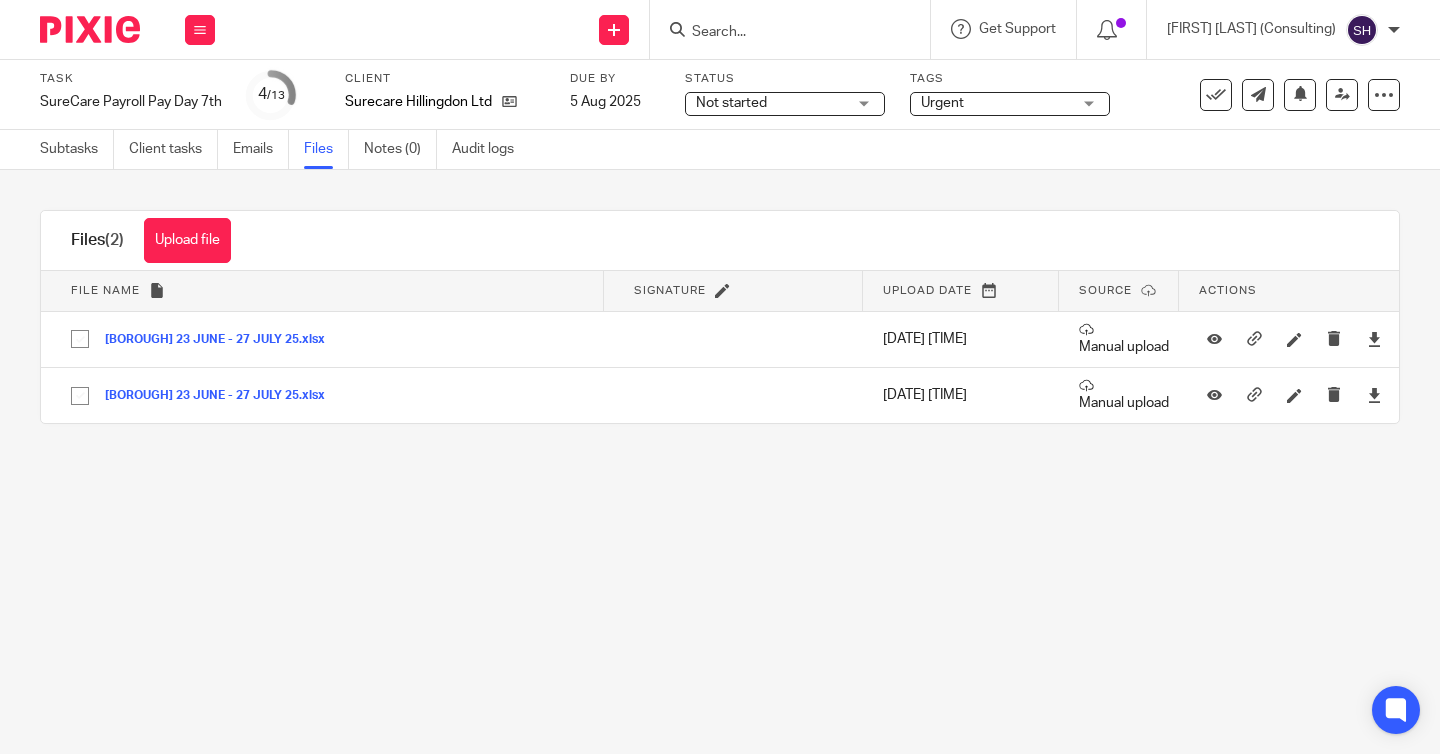 scroll, scrollTop: 0, scrollLeft: 0, axis: both 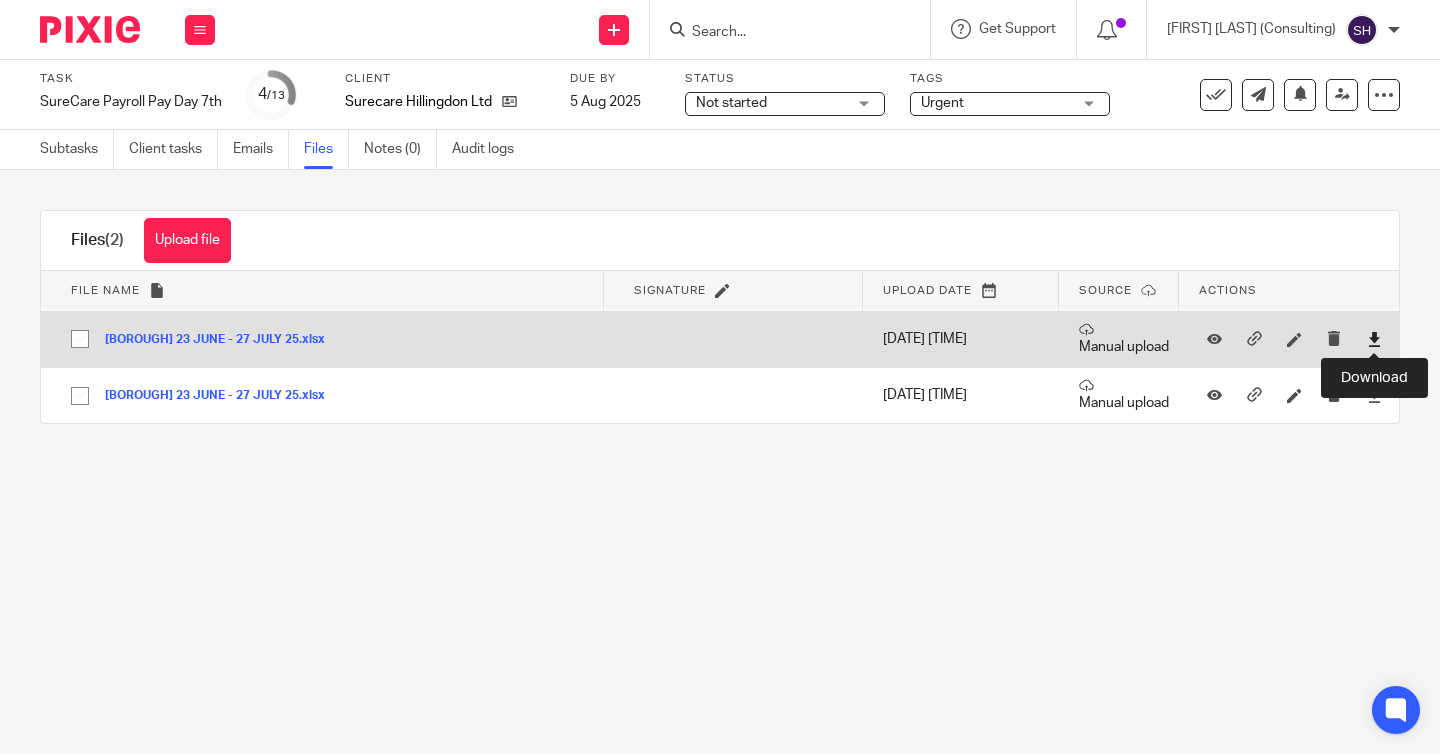 click at bounding box center (1374, 339) 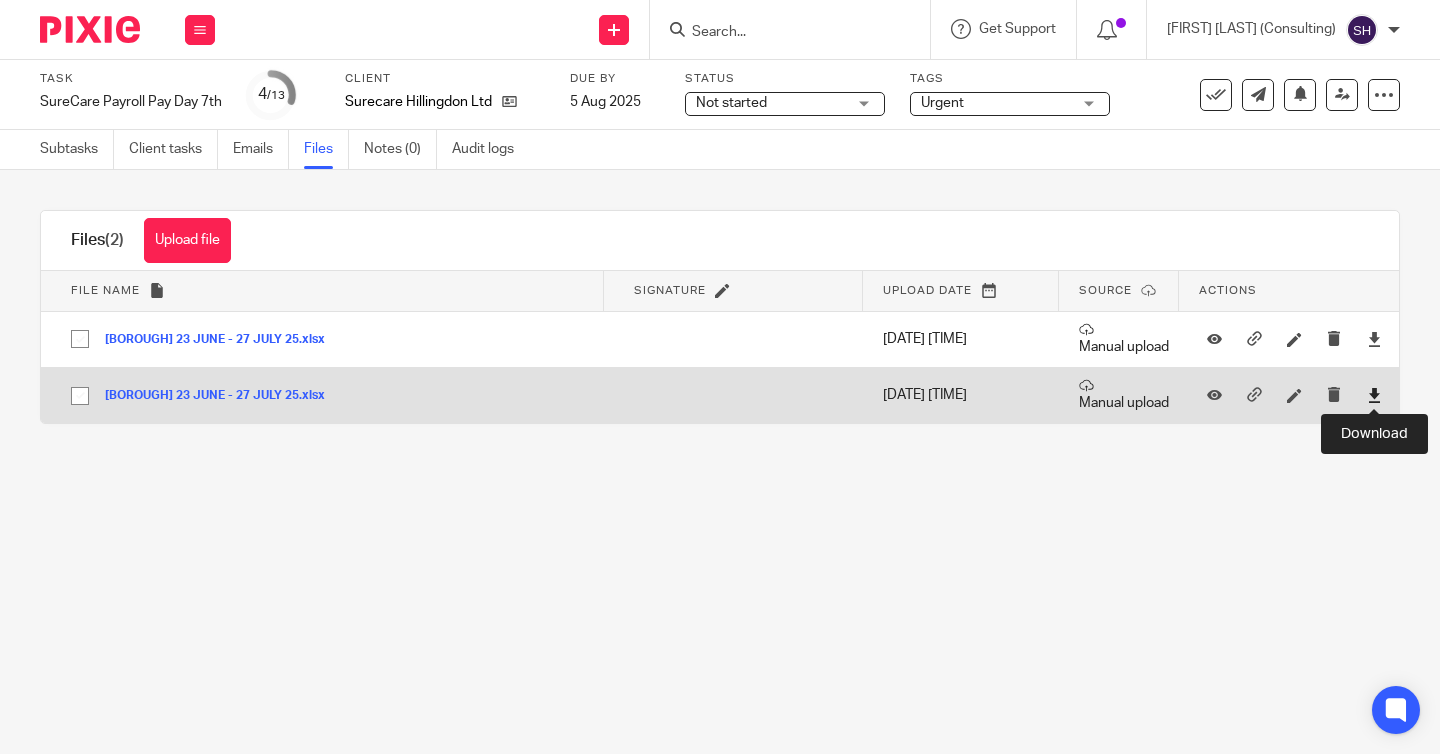 click at bounding box center (1374, 395) 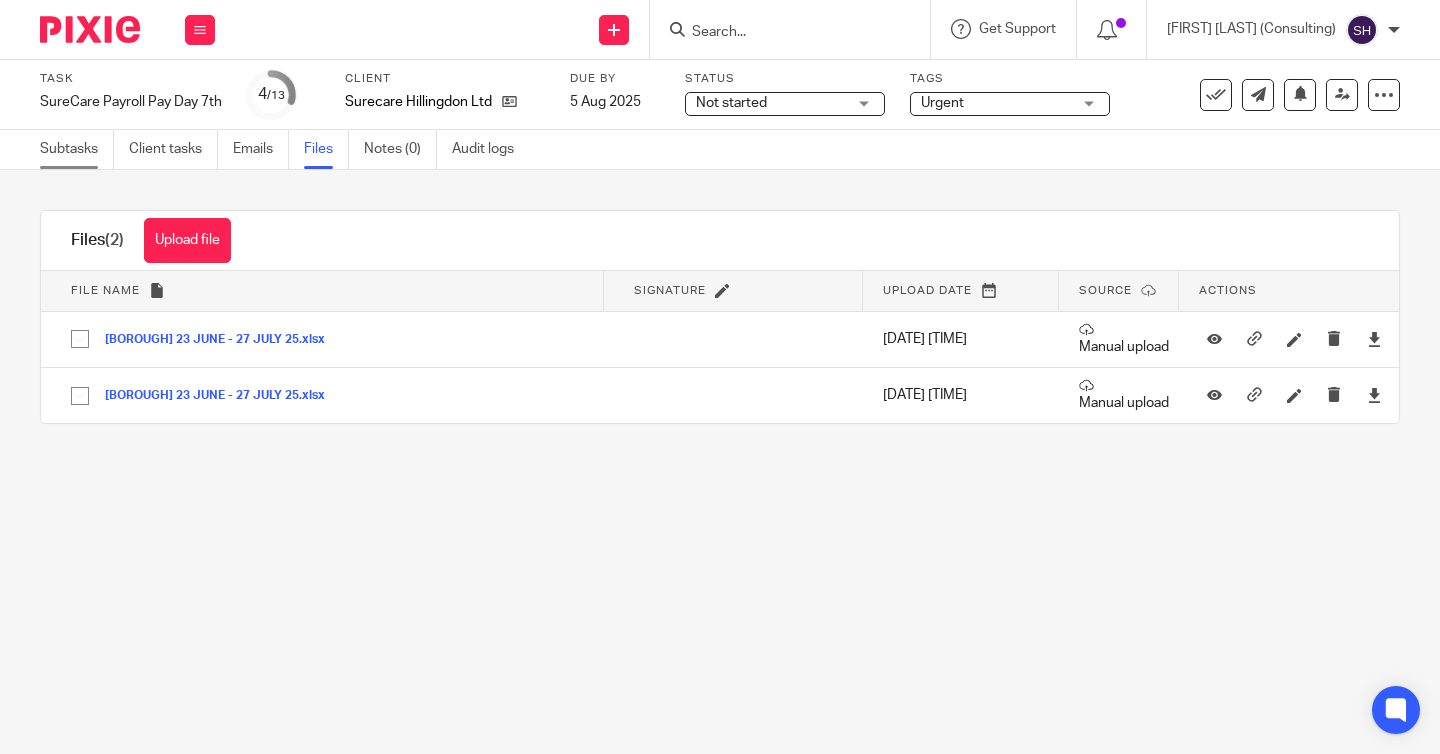 click on "Subtasks" at bounding box center [77, 149] 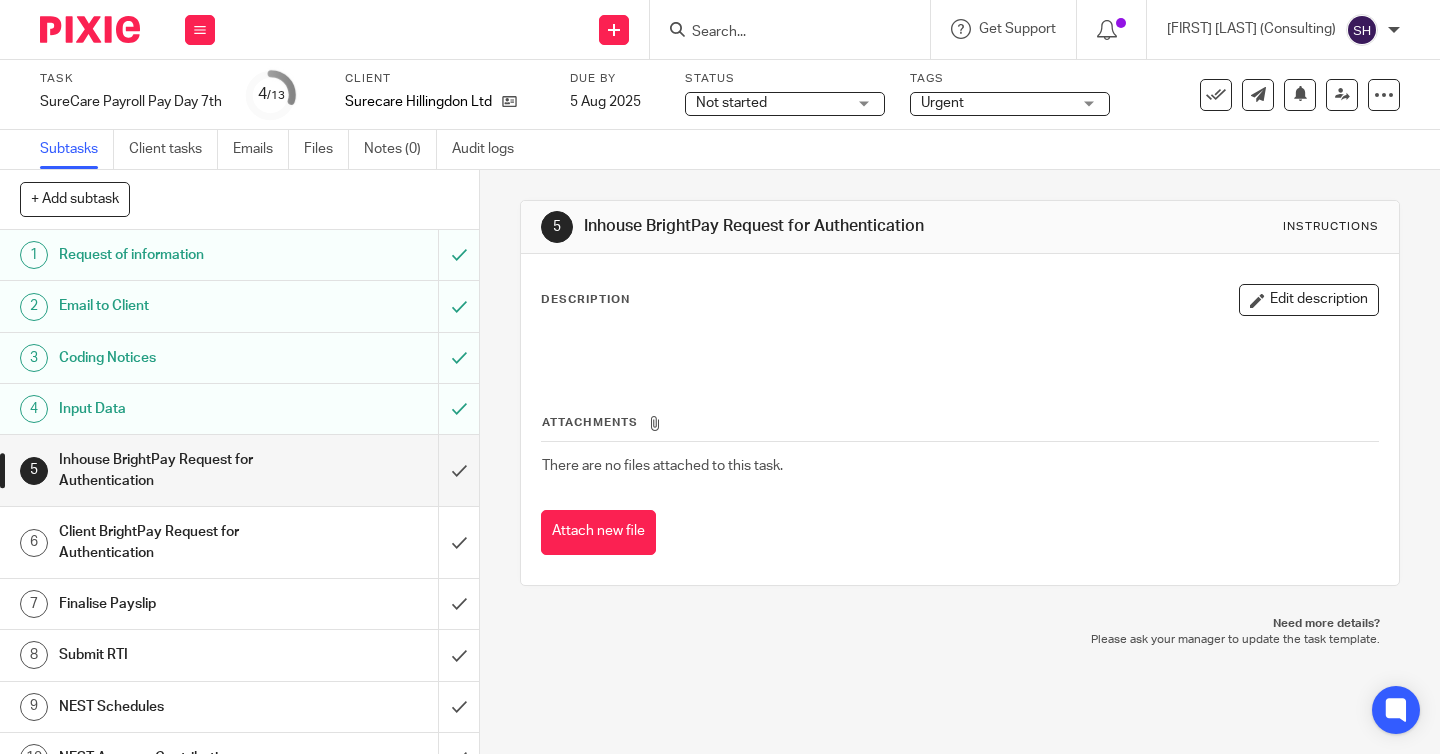 scroll, scrollTop: 0, scrollLeft: 0, axis: both 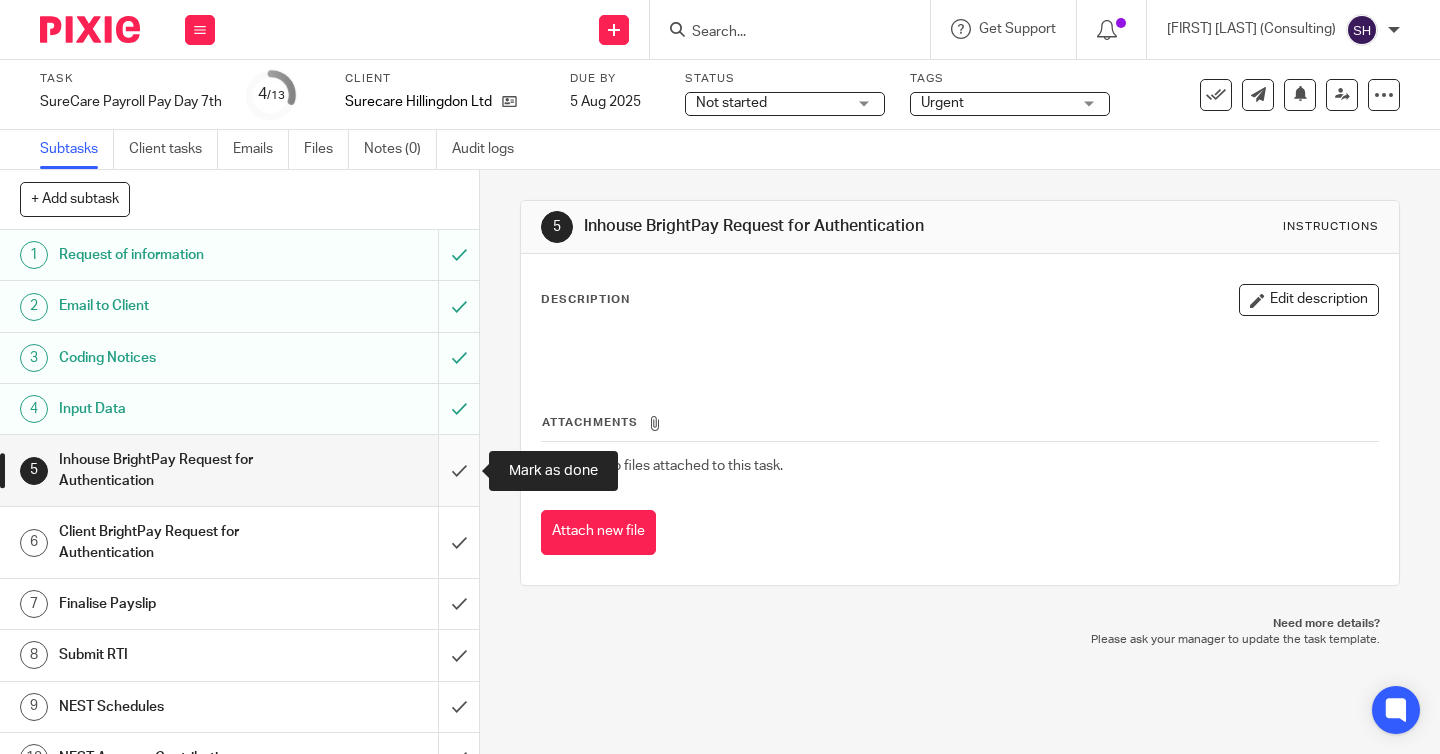 click at bounding box center (239, 470) 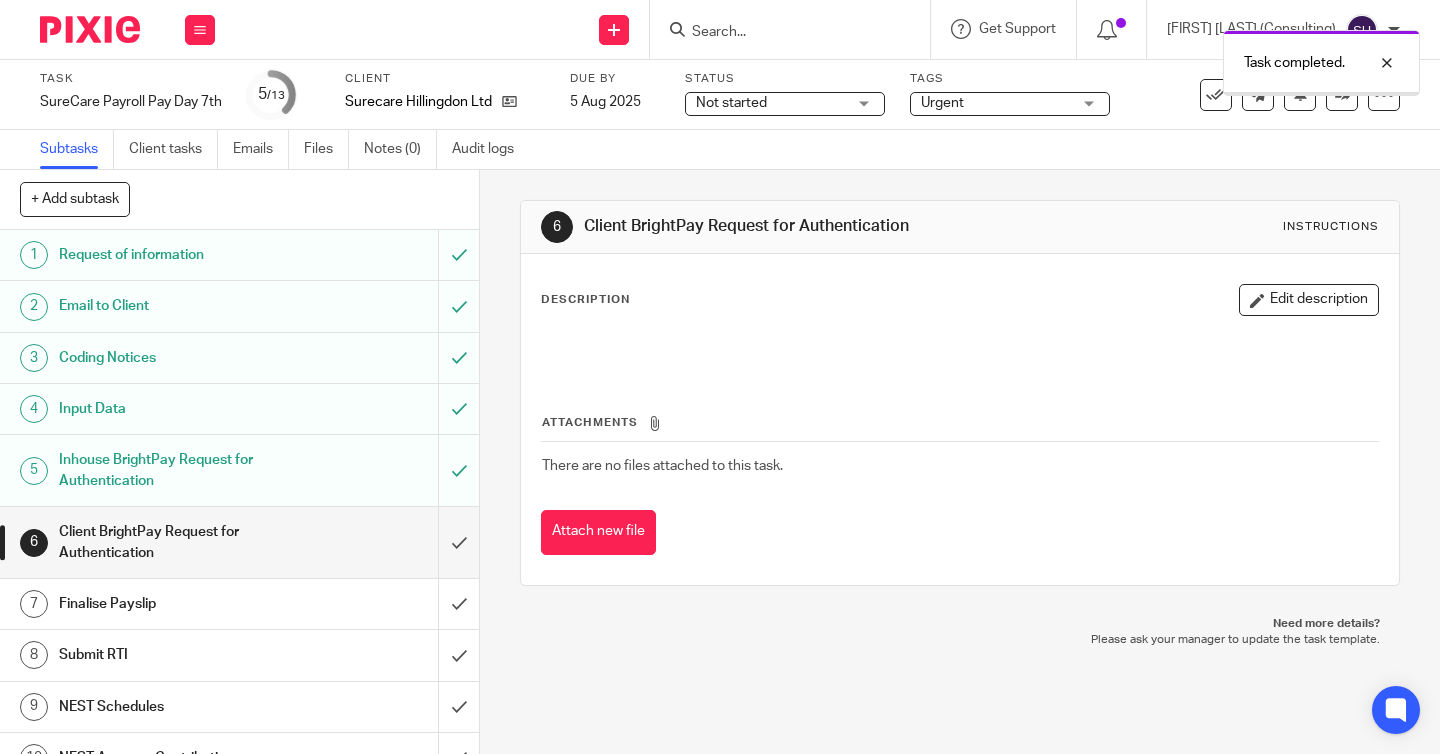 scroll, scrollTop: 0, scrollLeft: 0, axis: both 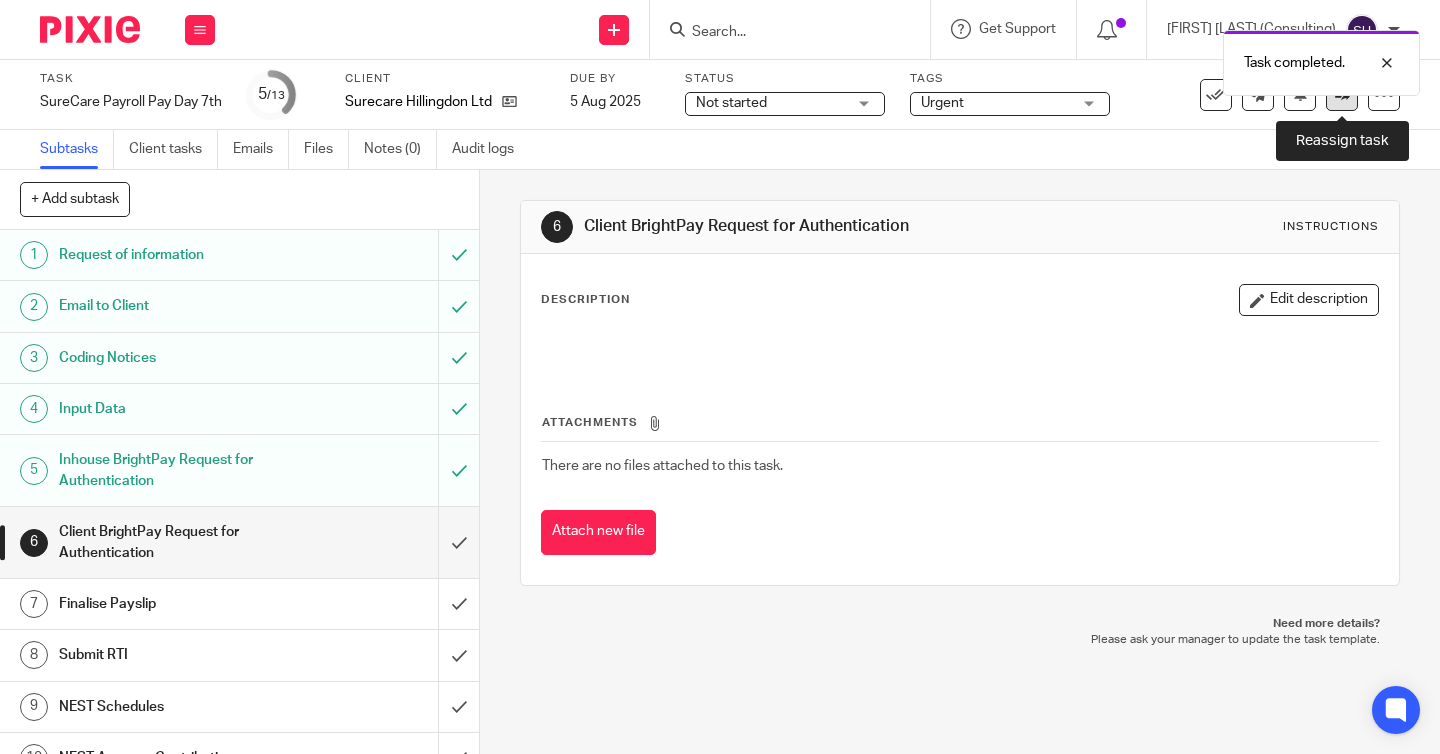 click at bounding box center [1342, 95] 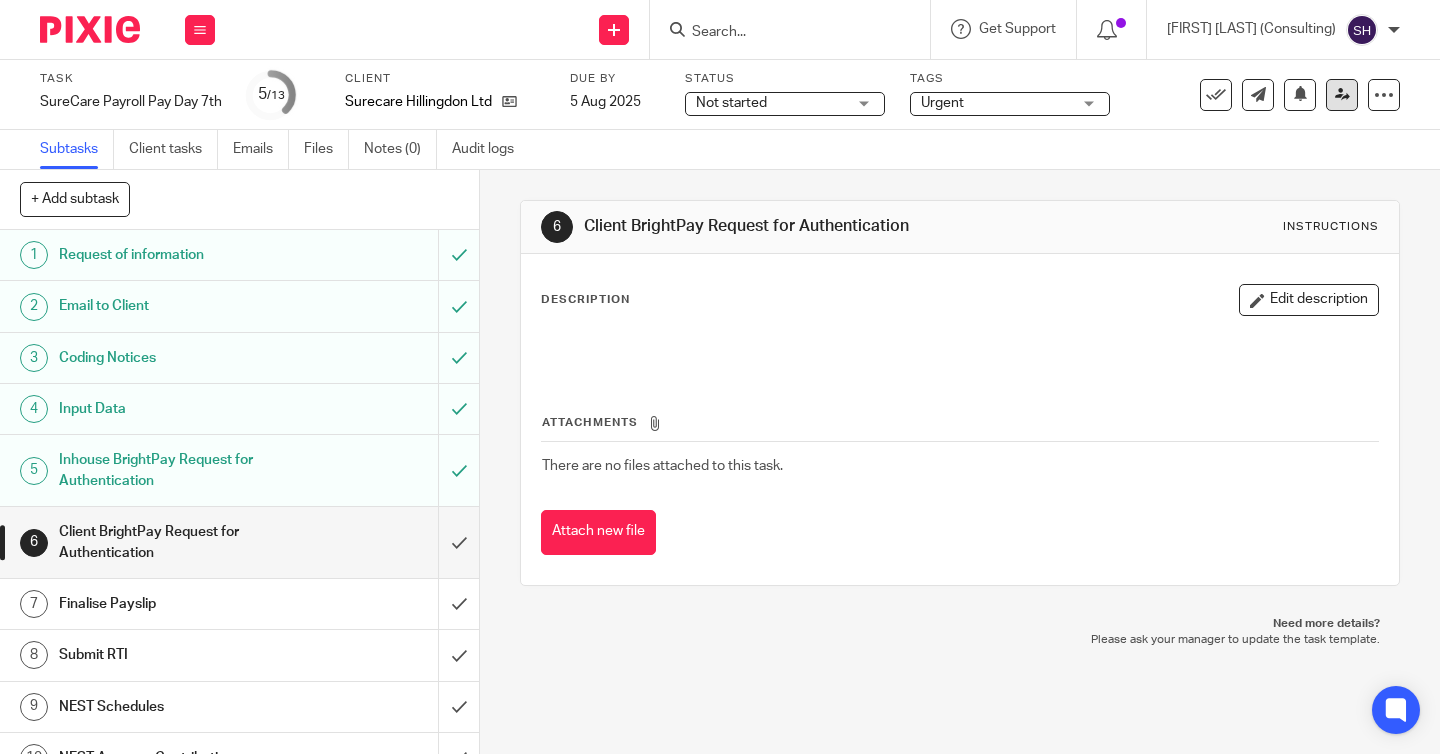 click at bounding box center (1342, 94) 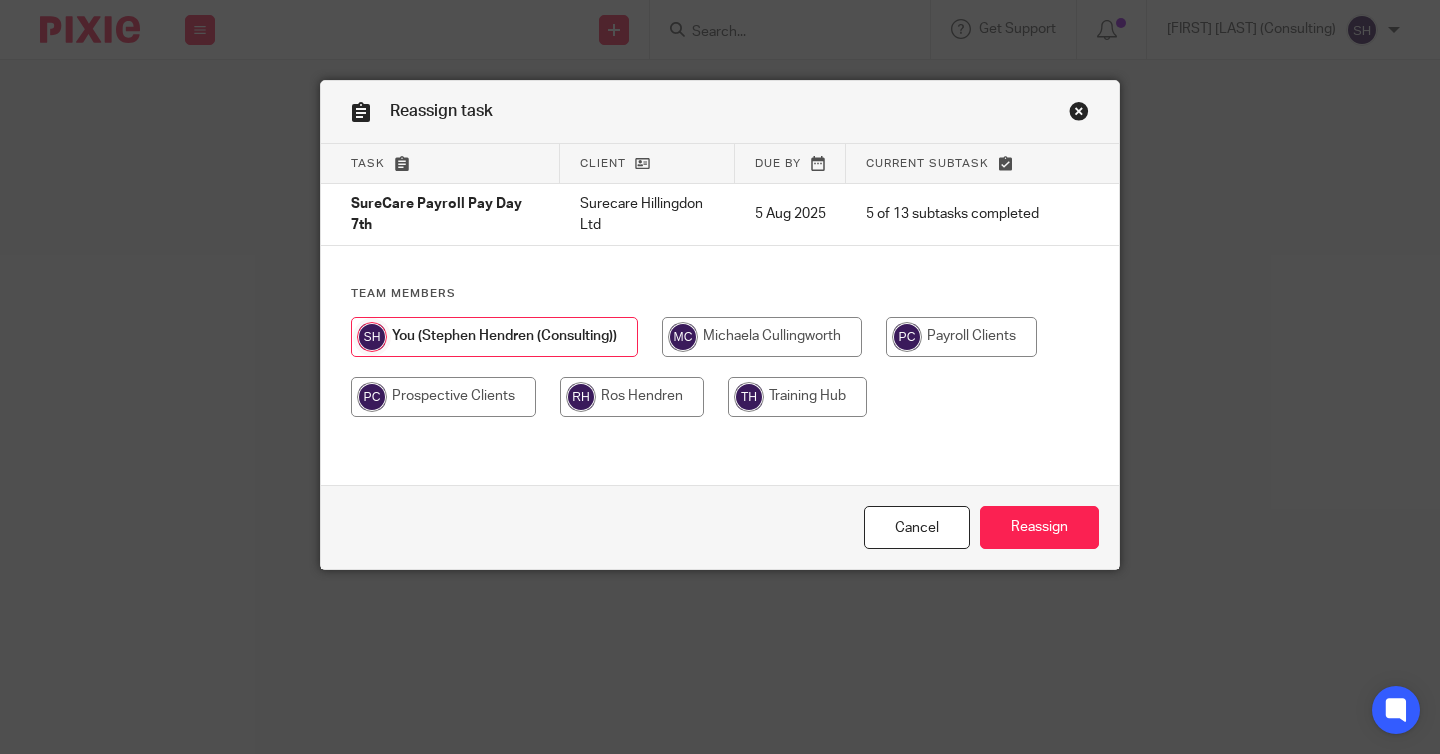 scroll, scrollTop: 0, scrollLeft: 0, axis: both 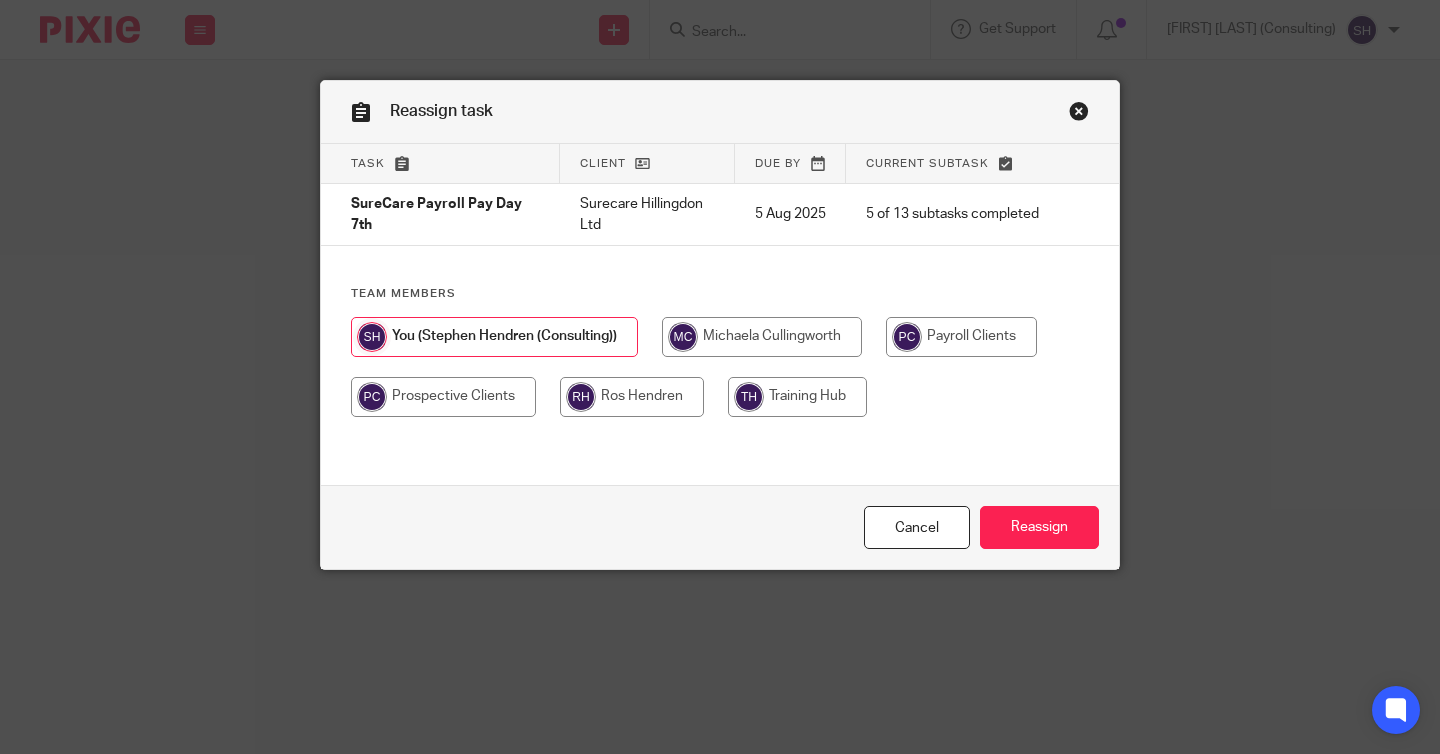 click at bounding box center (961, 337) 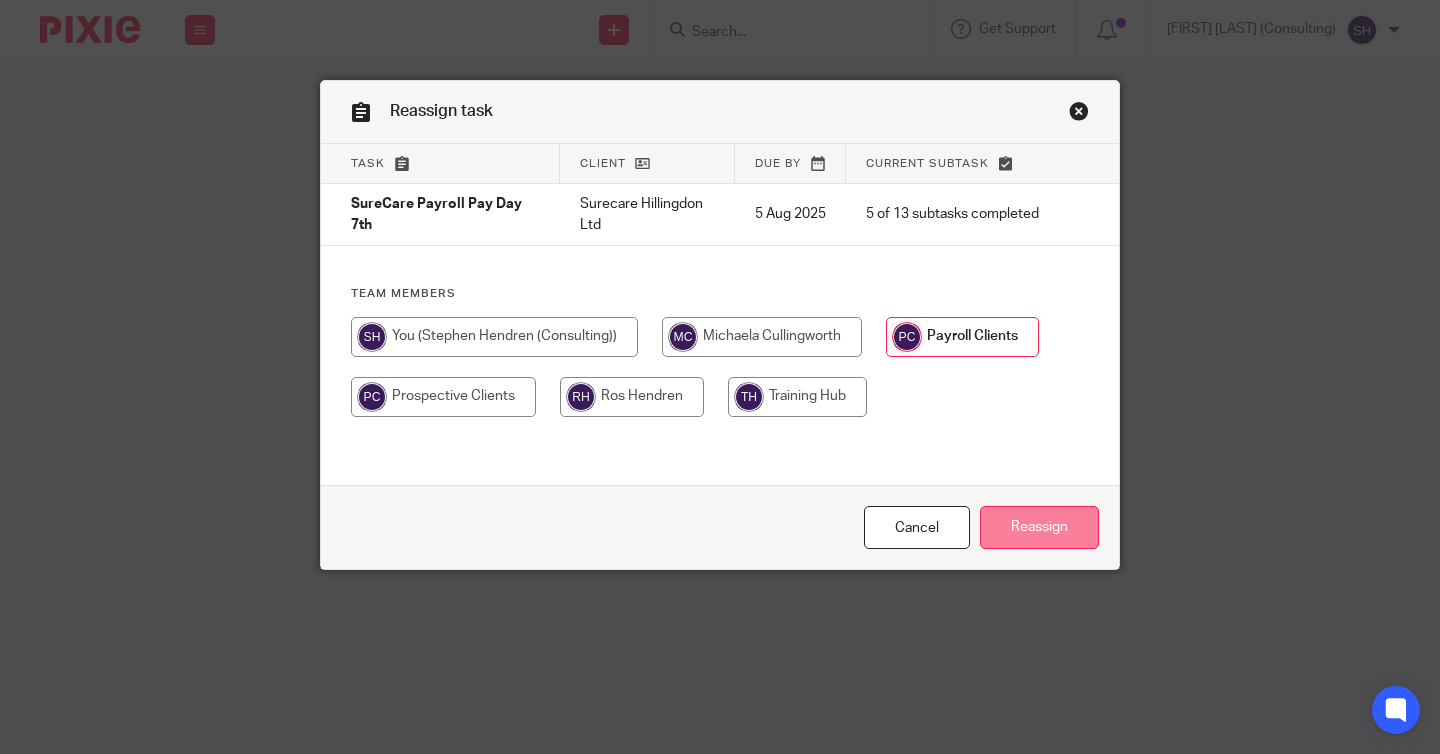 click on "Reassign" at bounding box center [1039, 527] 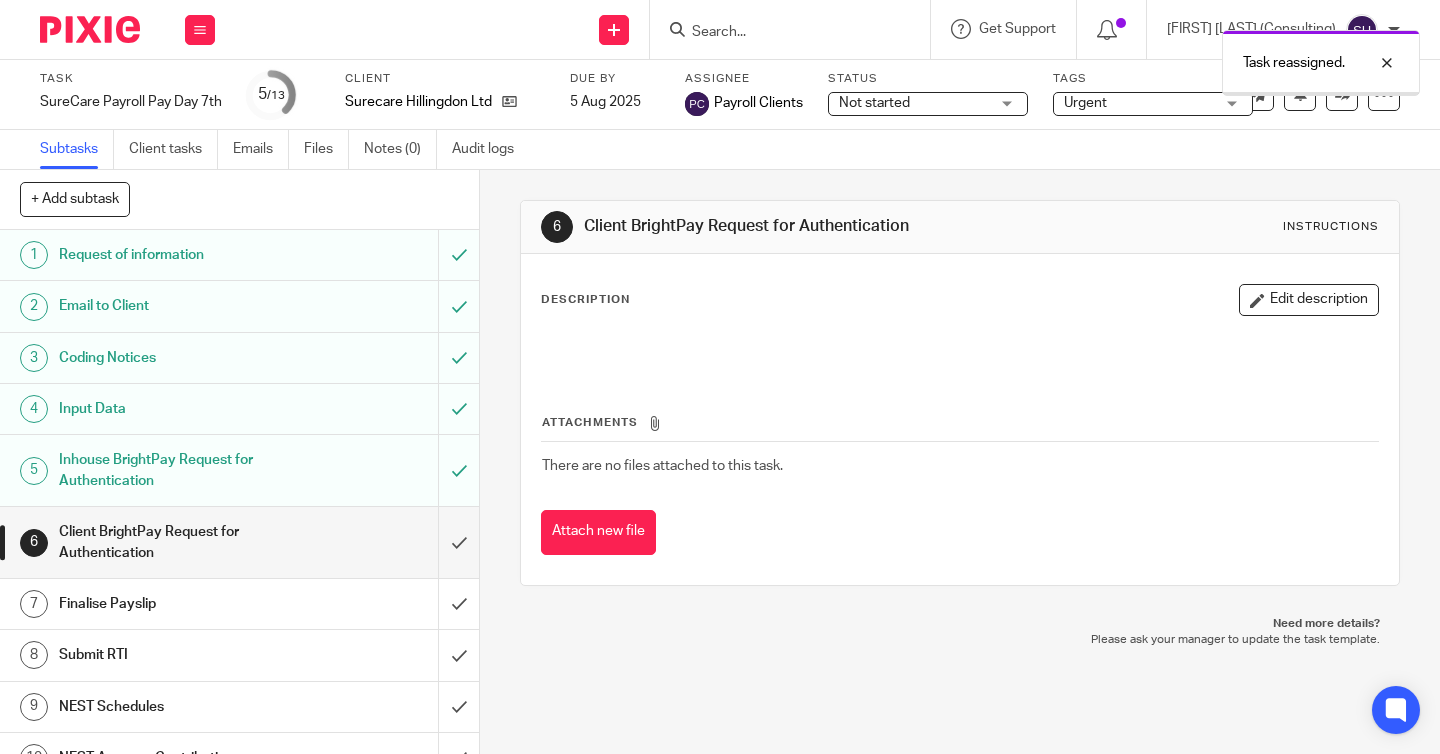 scroll, scrollTop: 0, scrollLeft: 0, axis: both 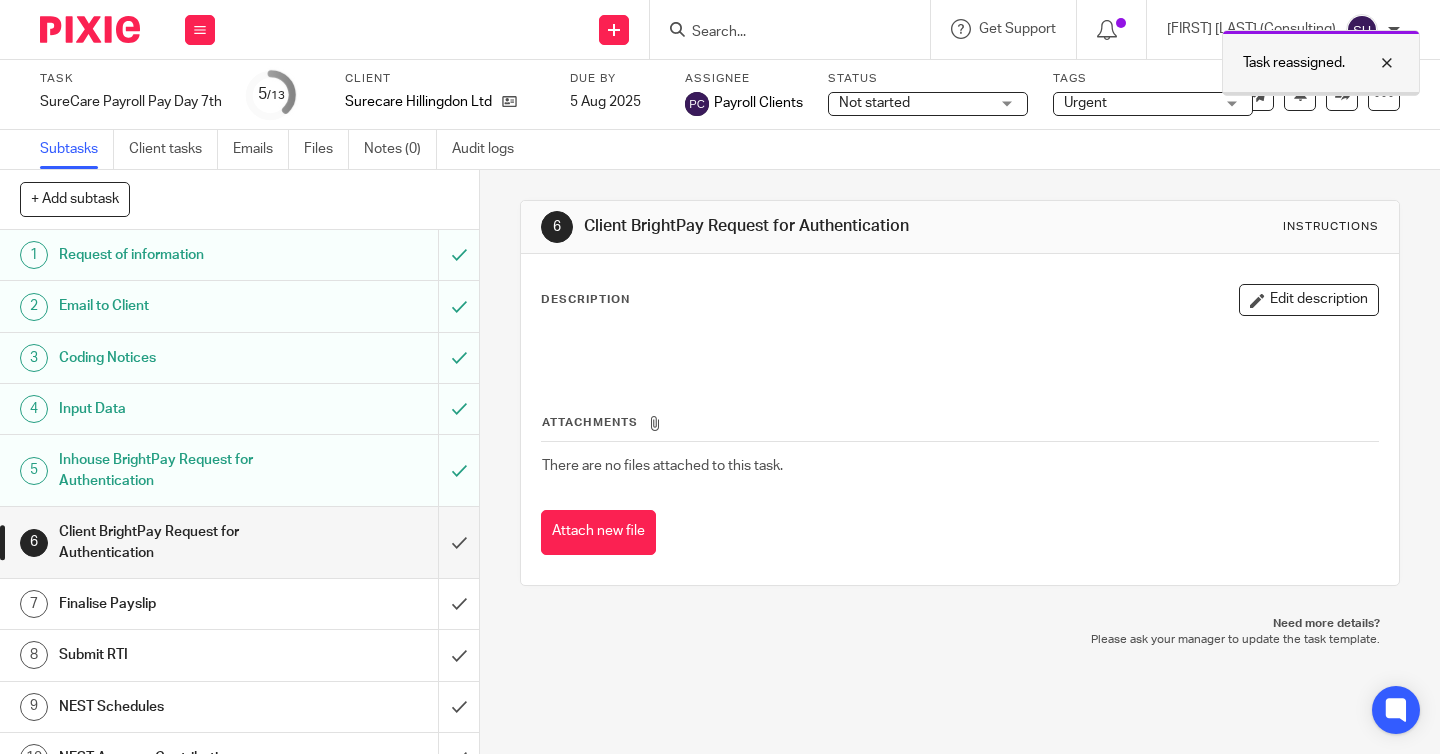 click at bounding box center [1372, 63] 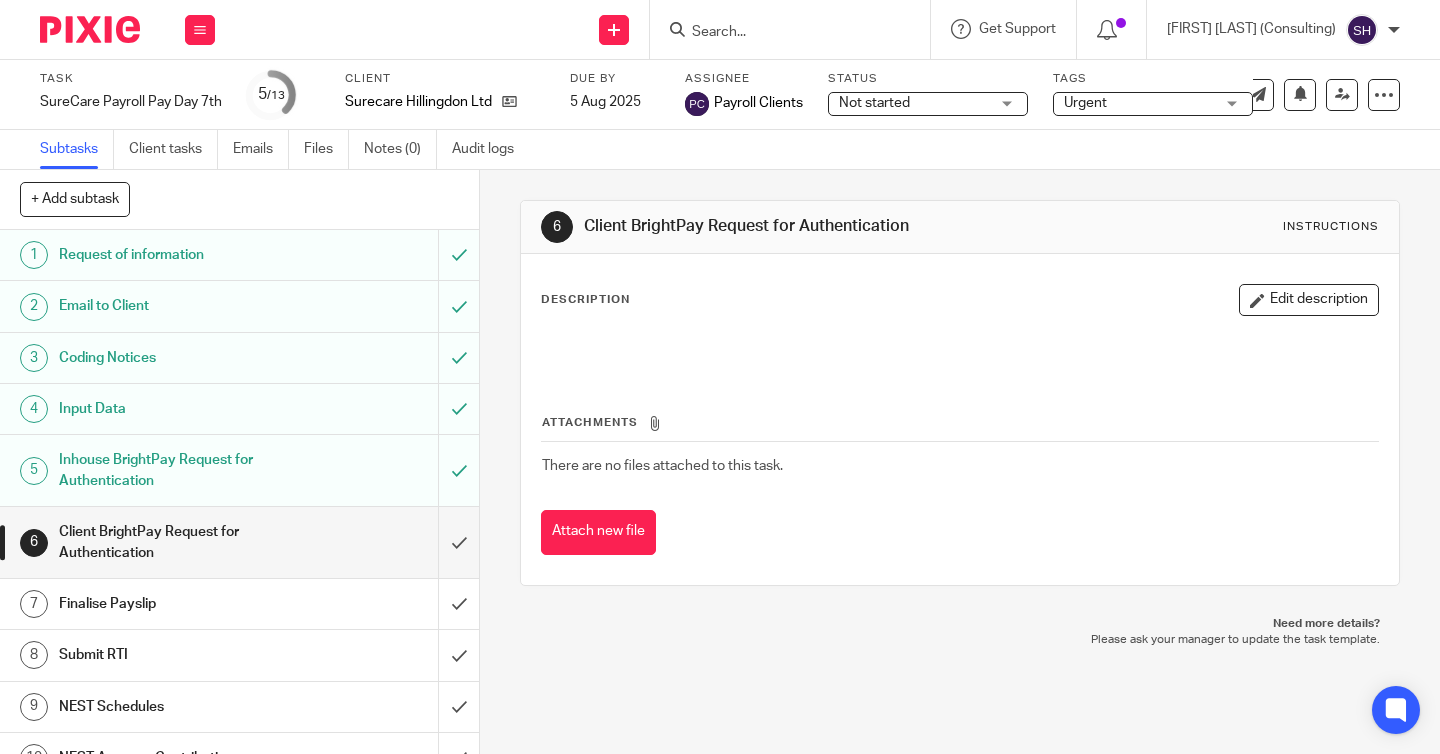 click at bounding box center (90, 29) 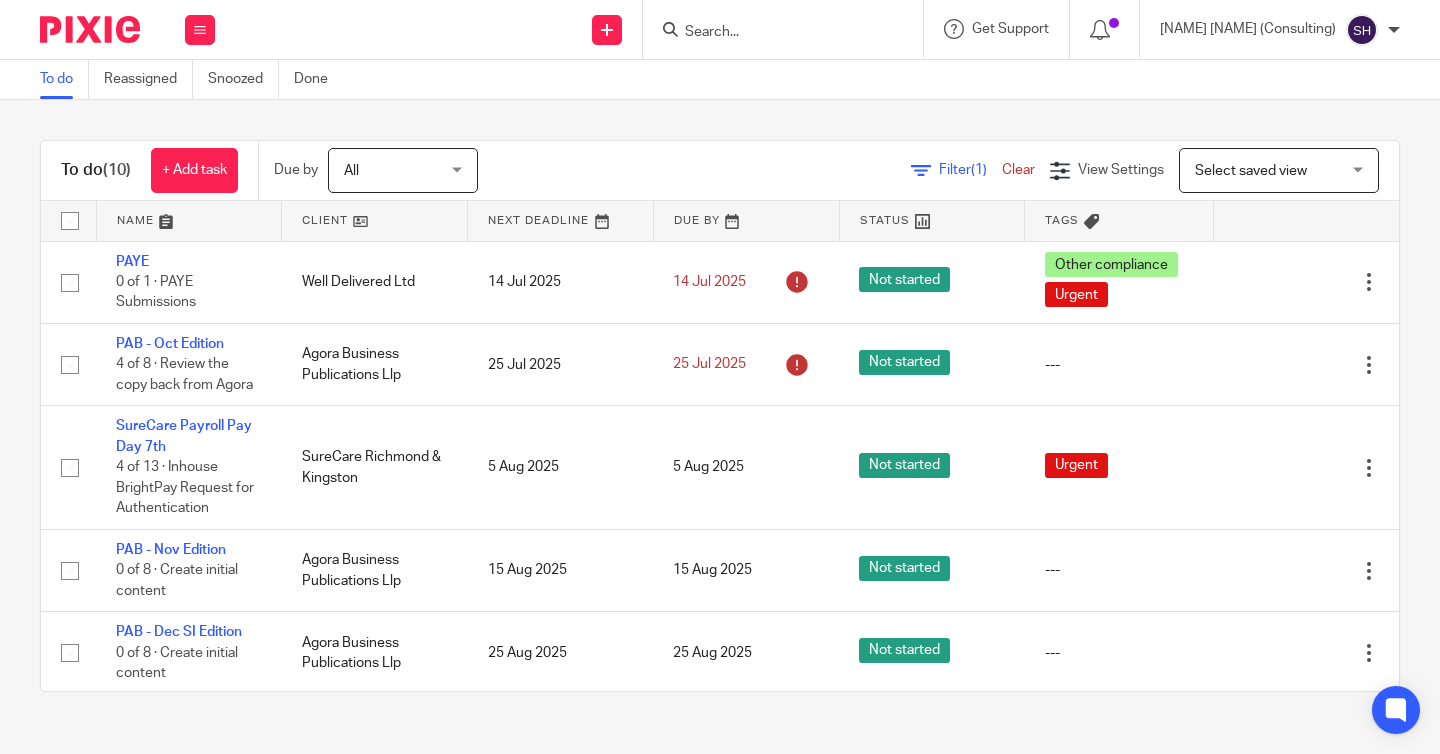 scroll, scrollTop: 0, scrollLeft: 0, axis: both 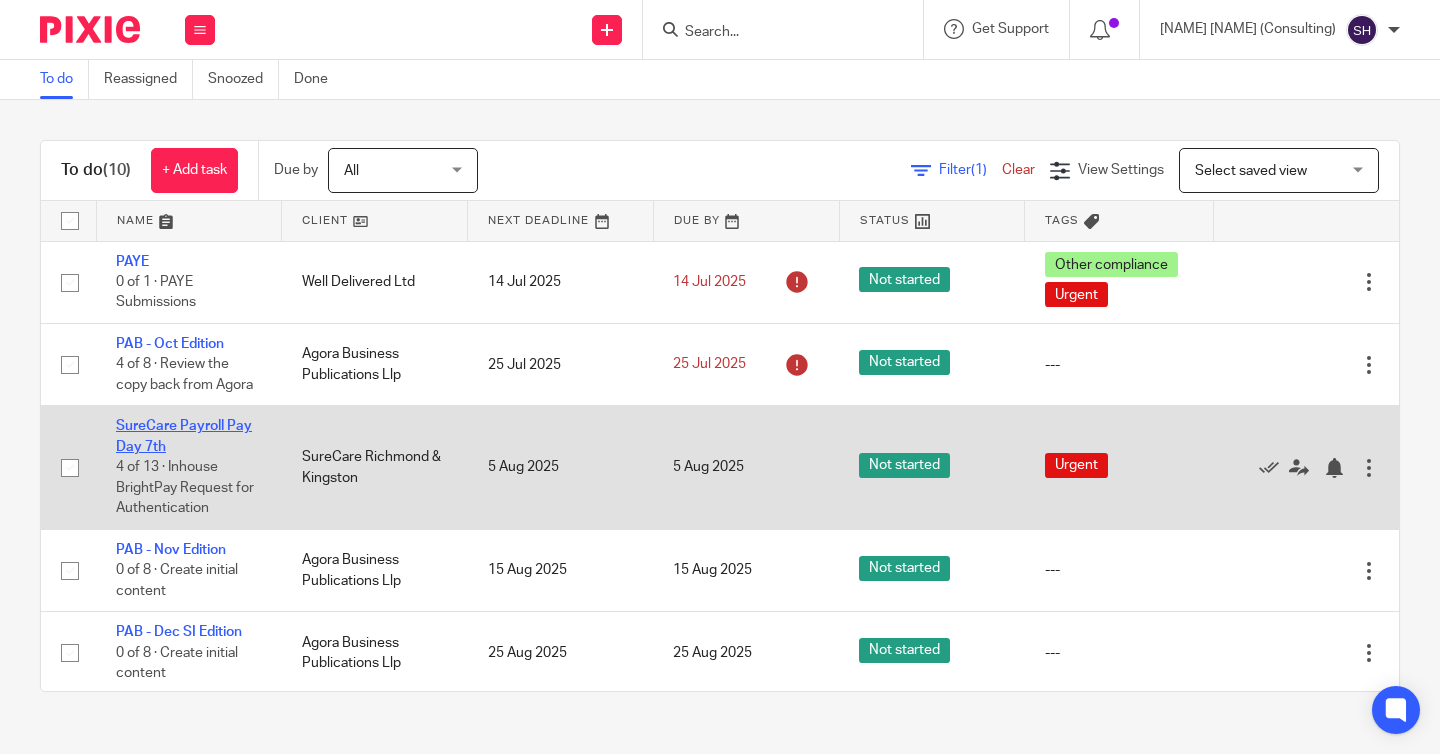 click on "SureCare Payroll Pay Day 7th" at bounding box center (184, 436) 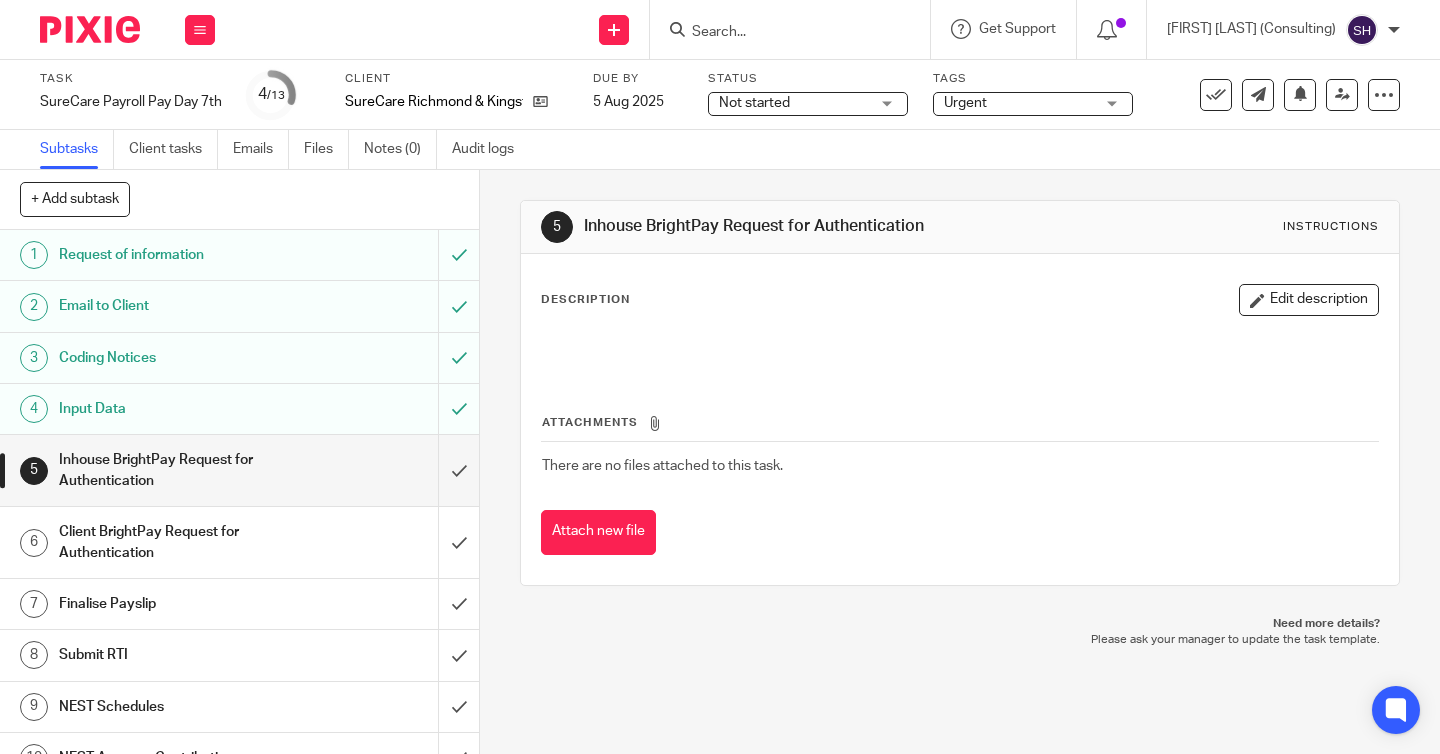 scroll, scrollTop: 0, scrollLeft: 0, axis: both 